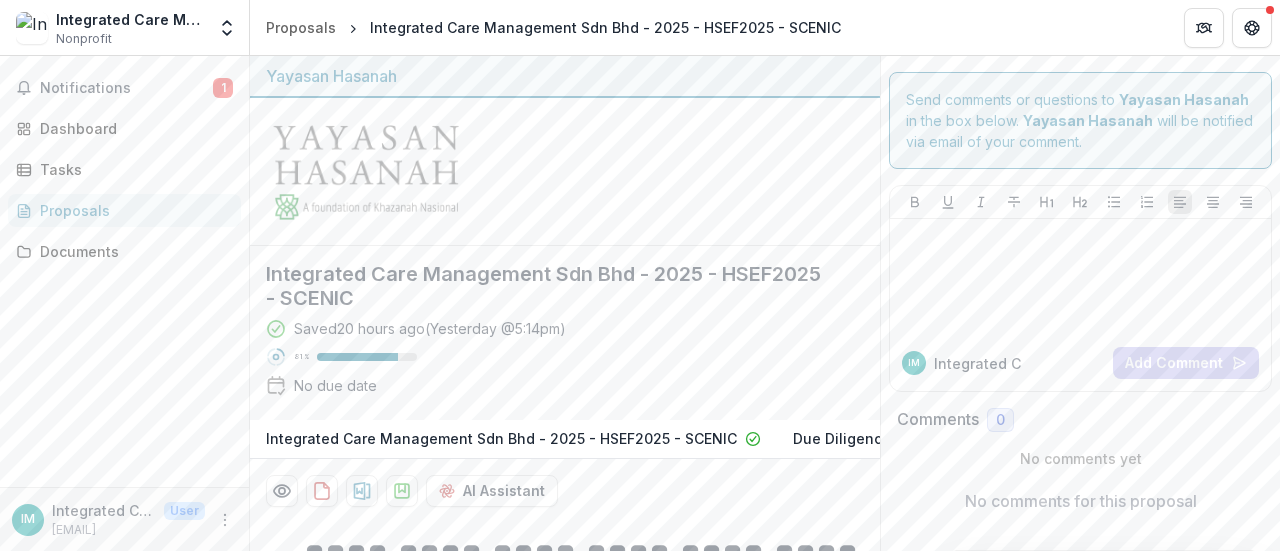 scroll, scrollTop: 0, scrollLeft: 0, axis: both 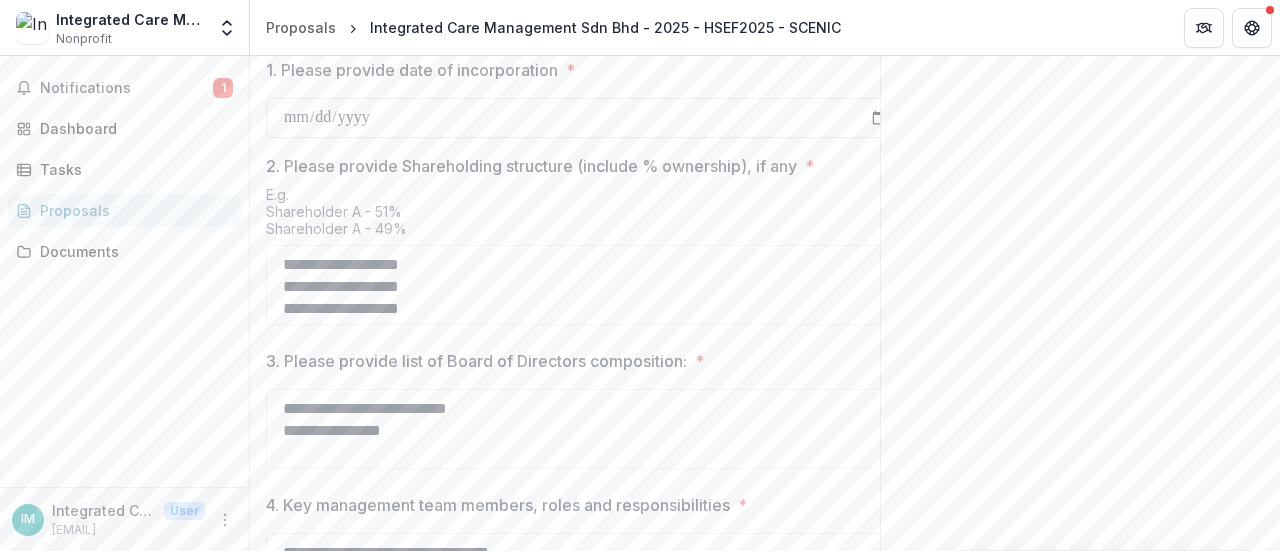 click on "Send comments or questions to   [ORGANIZATION]   in the box below.   [ORGANIZATION]   will be notified via [EMAIL] of your comment. IM Integrated C Add Comment Comments 0 No comments yet No comments for this proposal" at bounding box center (1080, -100) 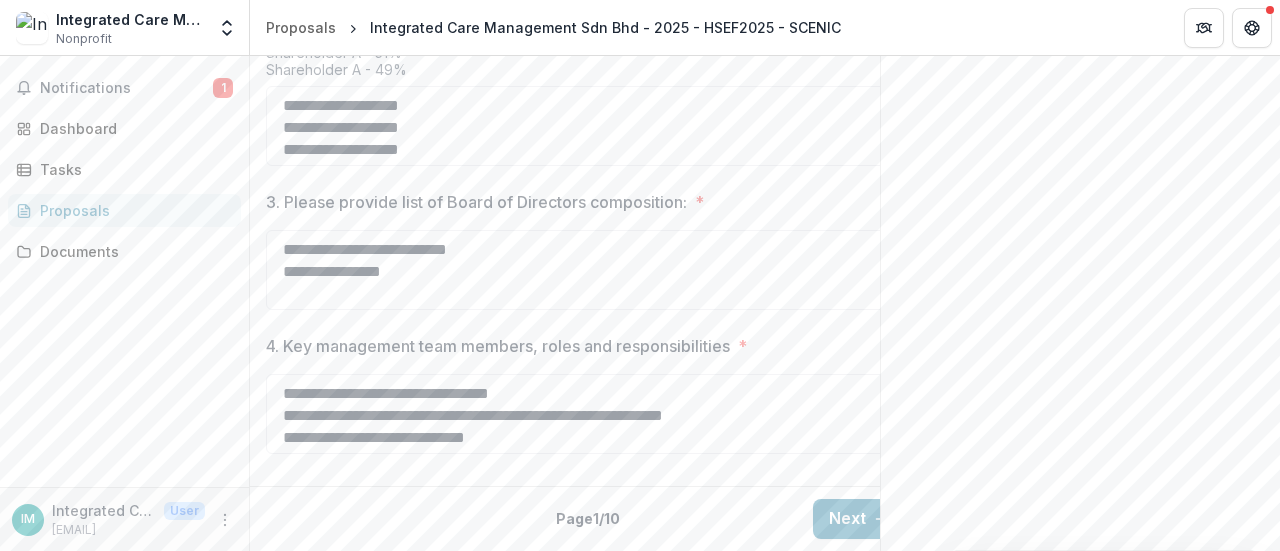 scroll, scrollTop: 1152, scrollLeft: 0, axis: vertical 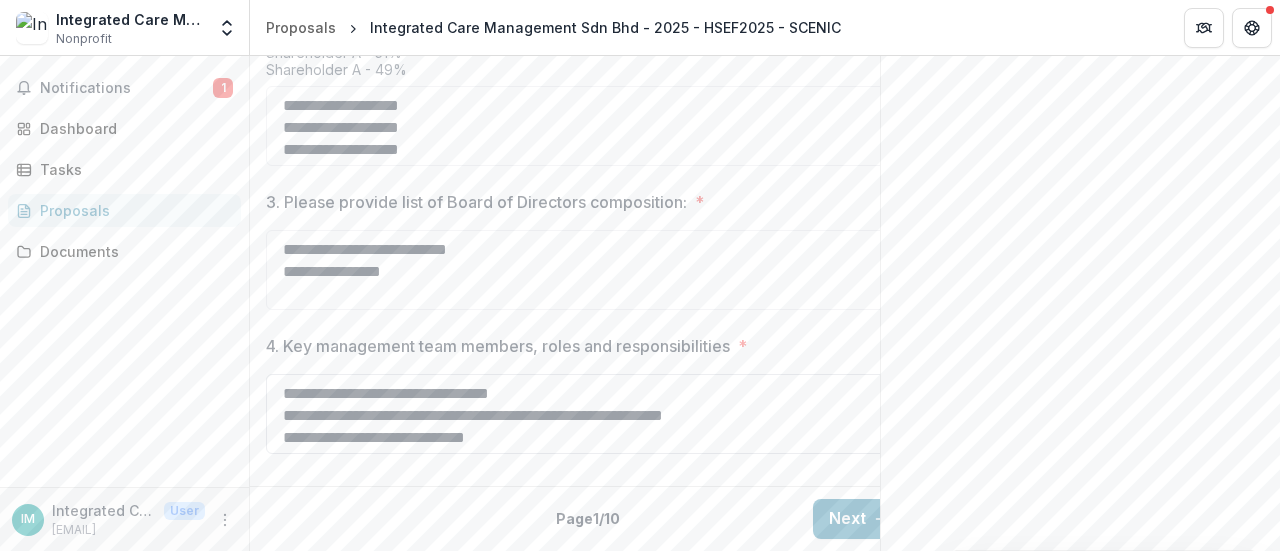 click on "**********" at bounding box center [586, 414] 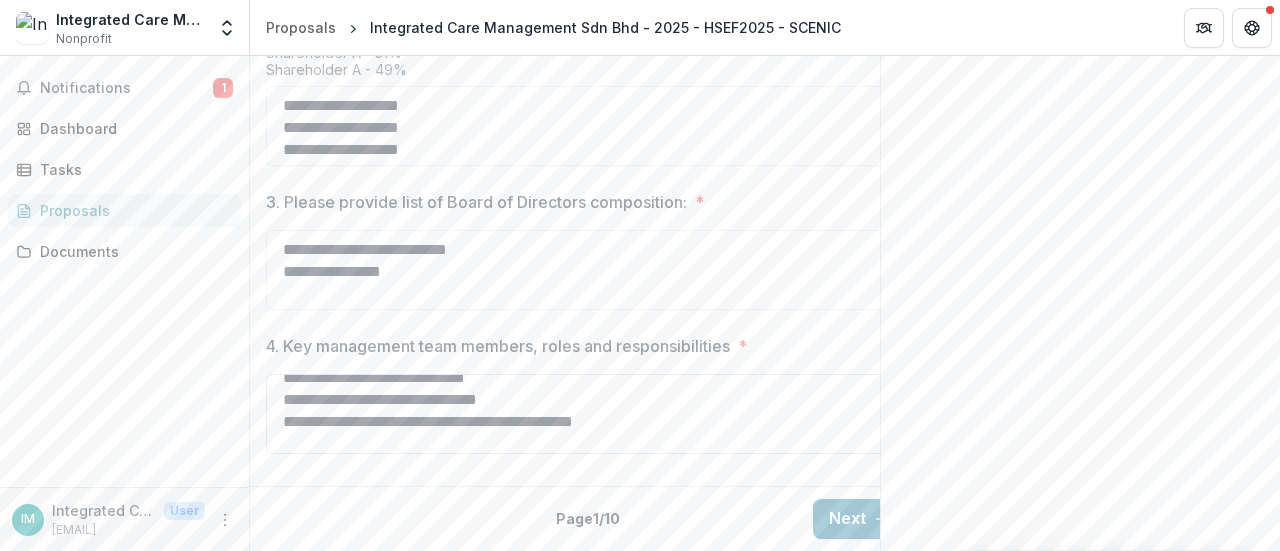 scroll, scrollTop: 82, scrollLeft: 0, axis: vertical 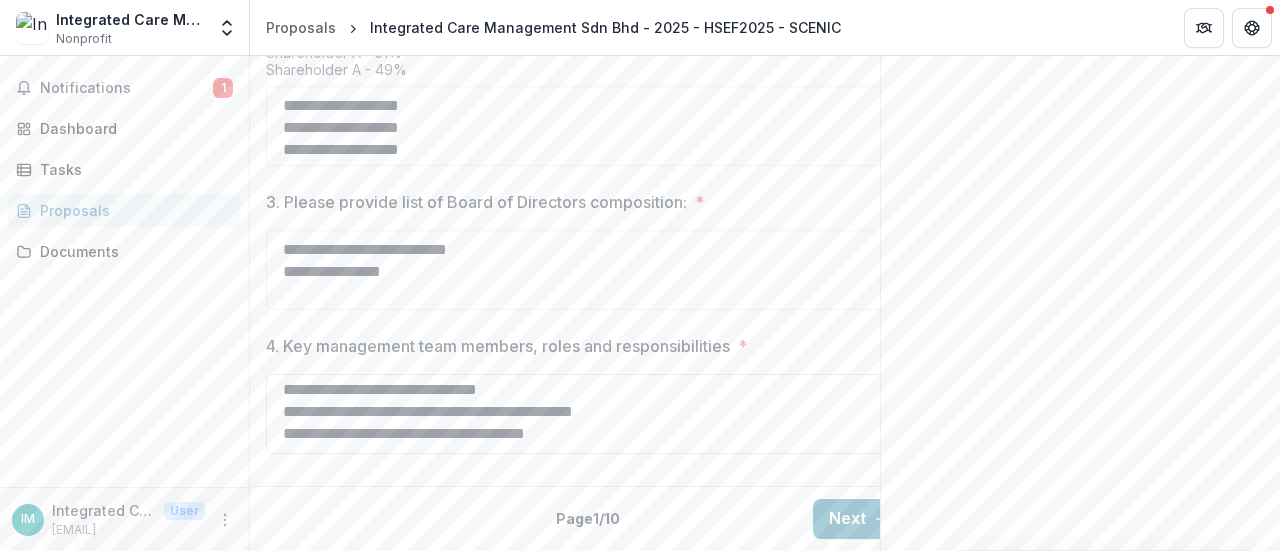 click on "**********" at bounding box center [586, 414] 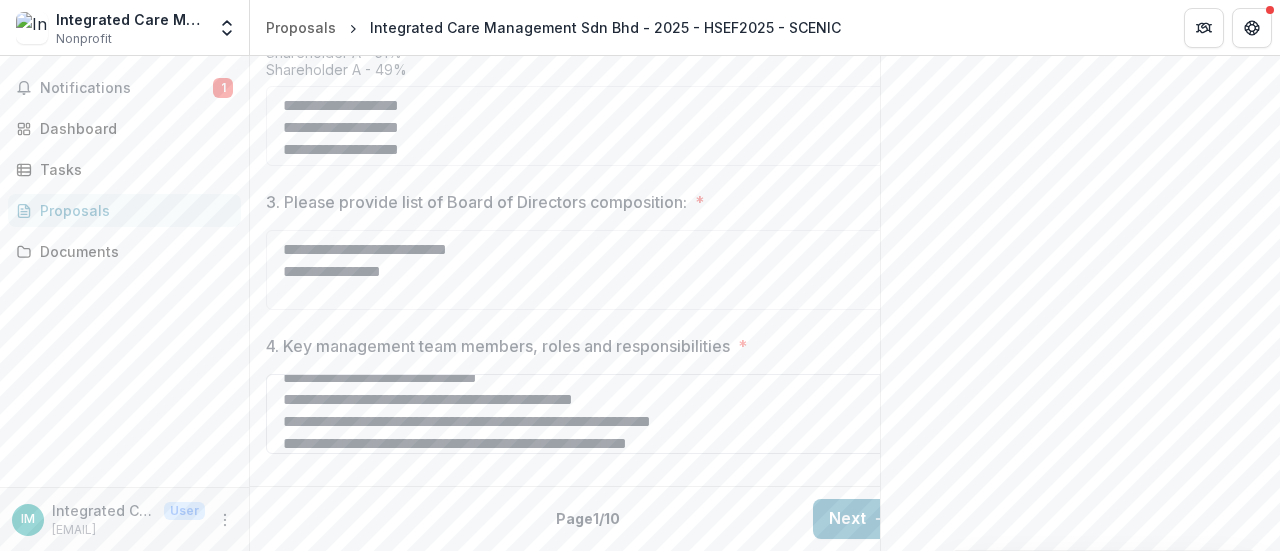 scroll, scrollTop: 104, scrollLeft: 0, axis: vertical 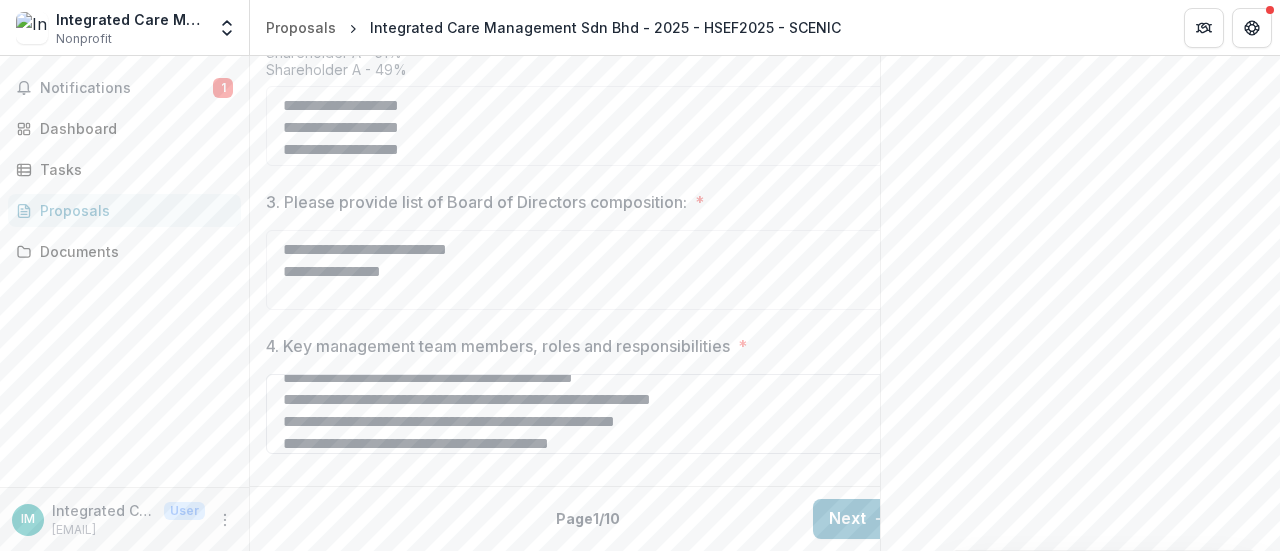 drag, startPoint x: 493, startPoint y: 400, endPoint x: 719, endPoint y: 397, distance: 226.01991 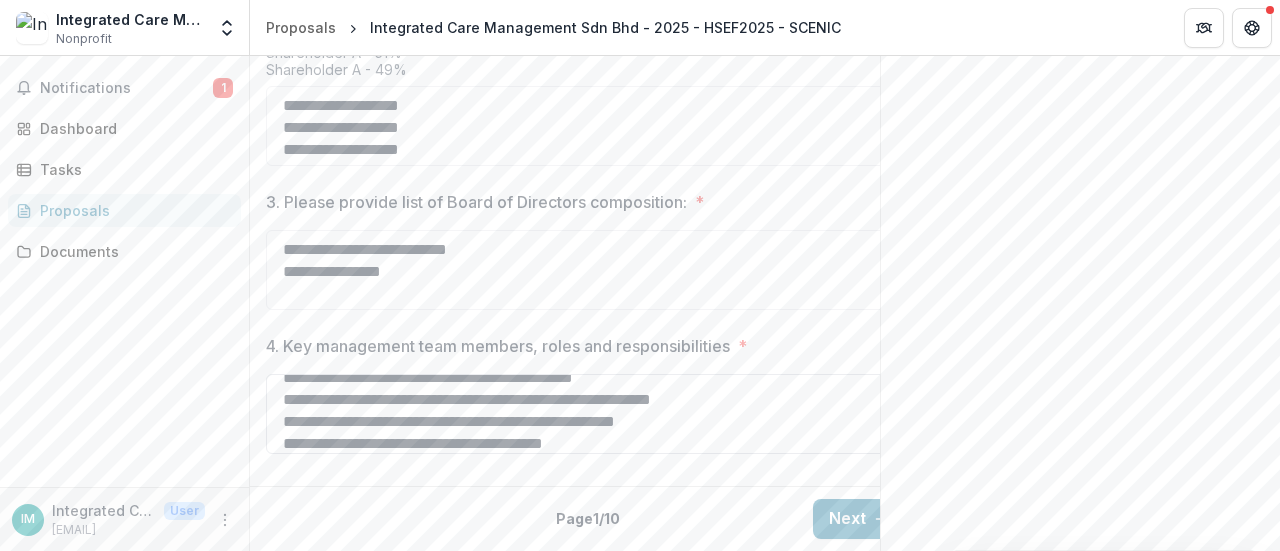 paste on "**********" 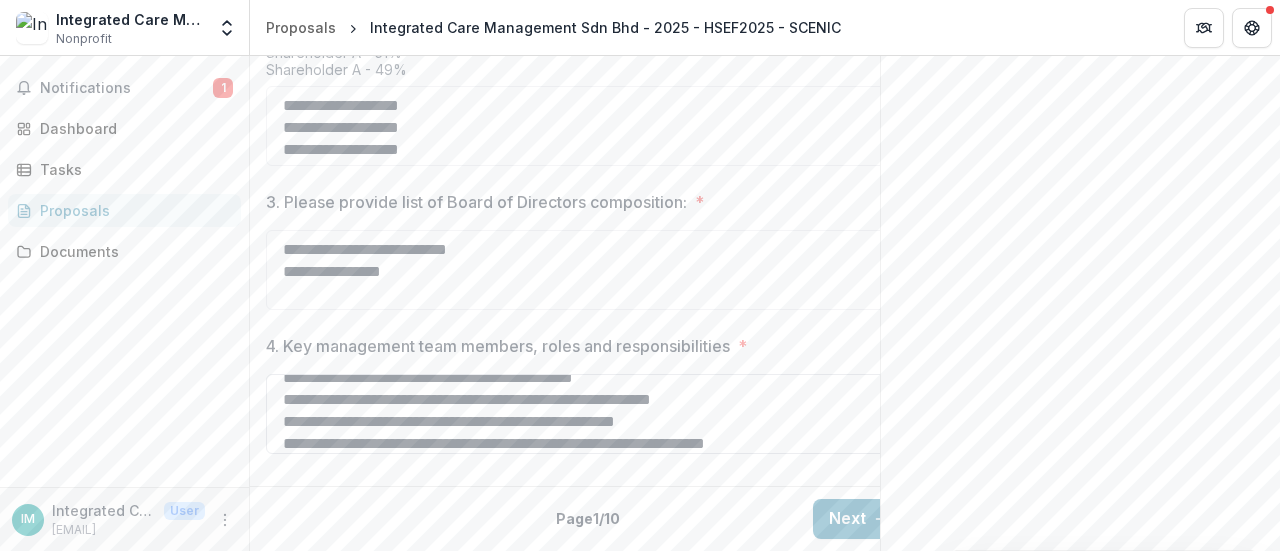 click on "**********" at bounding box center [586, 414] 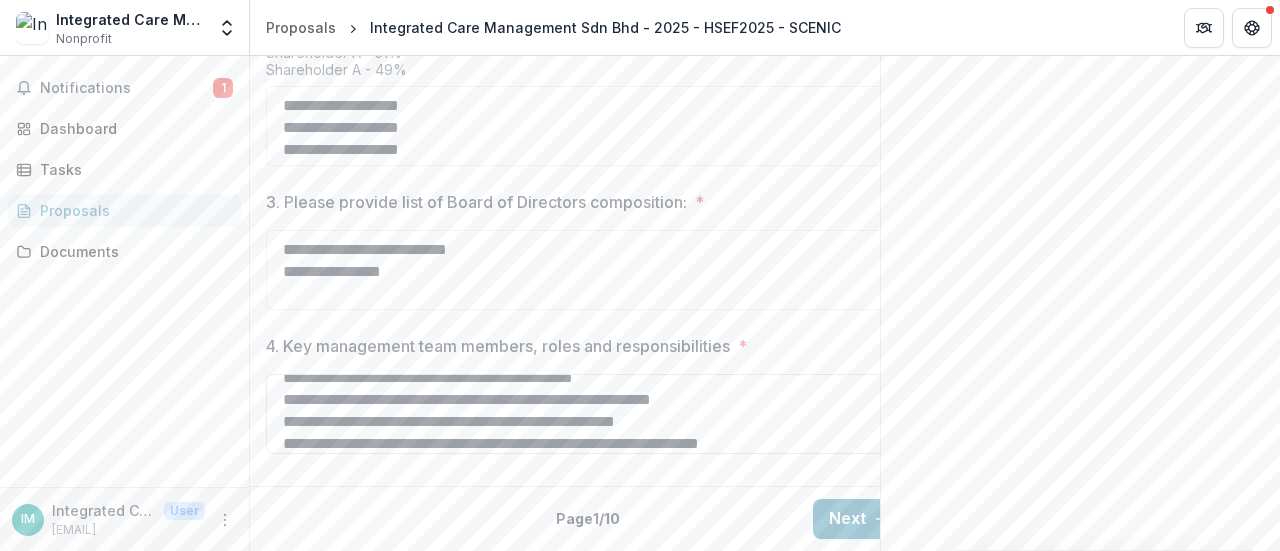 click on "**********" at bounding box center (586, 414) 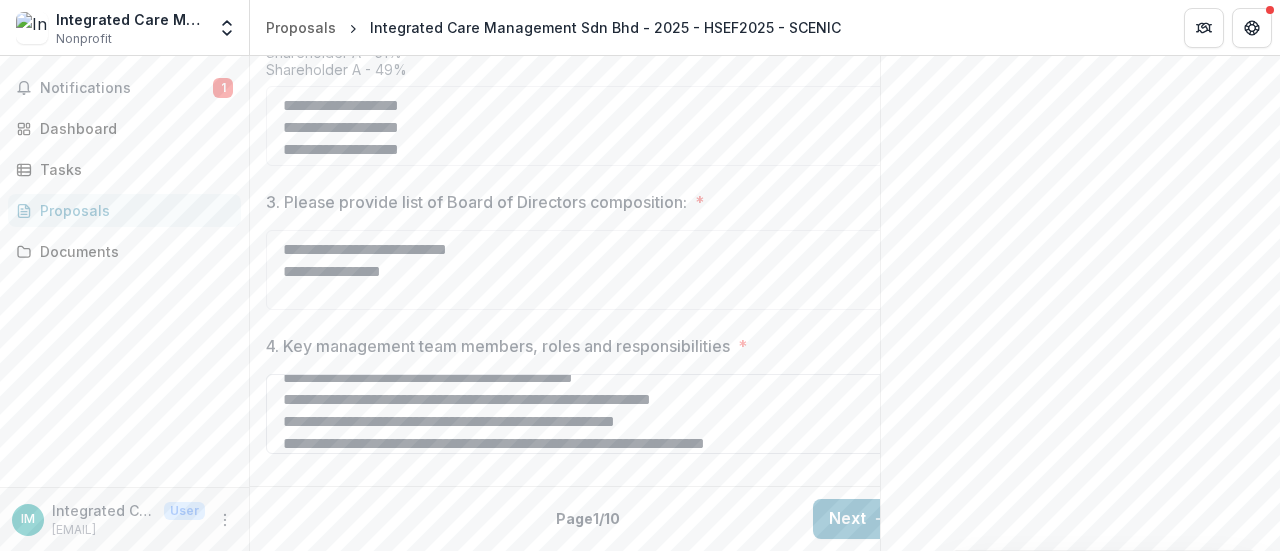 scroll, scrollTop: 126, scrollLeft: 0, axis: vertical 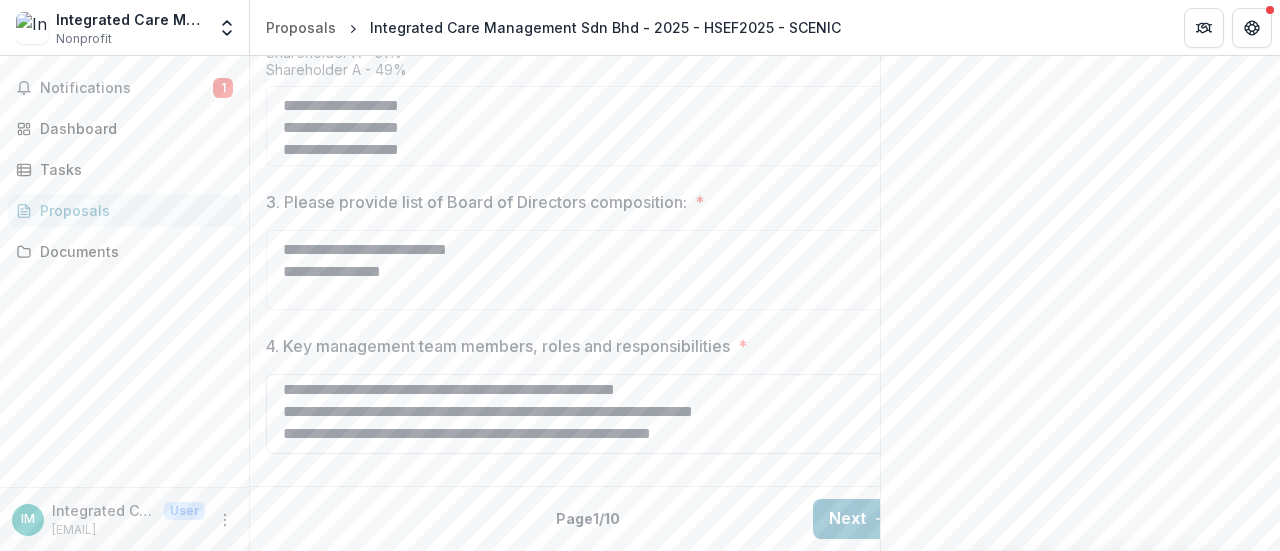 drag, startPoint x: 542, startPoint y: 426, endPoint x: 756, endPoint y: 427, distance: 214.00233 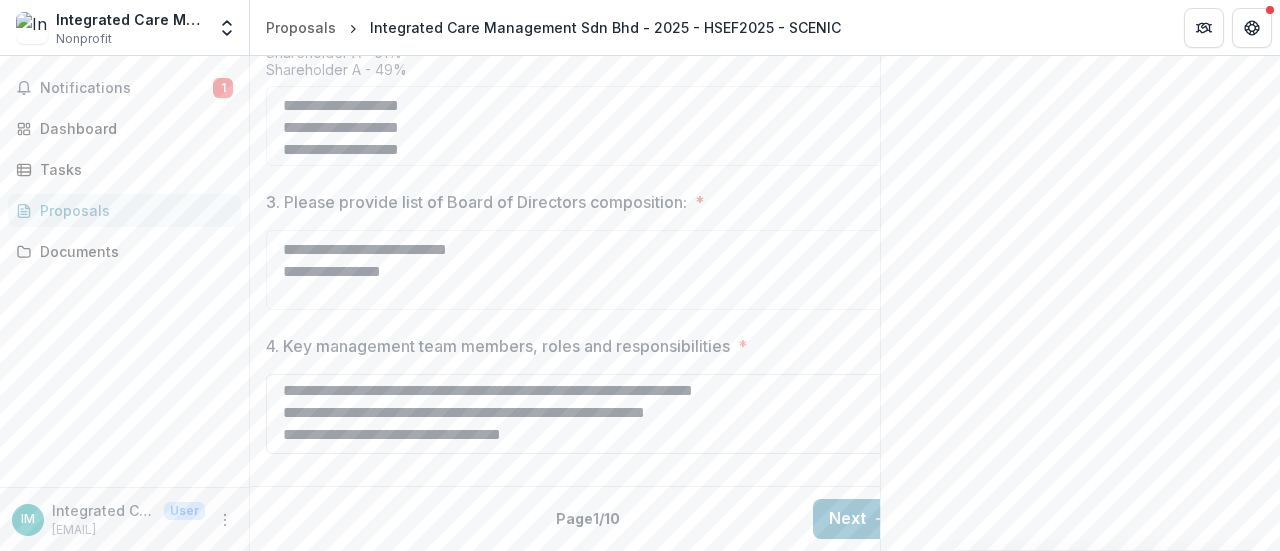 paste on "**********" 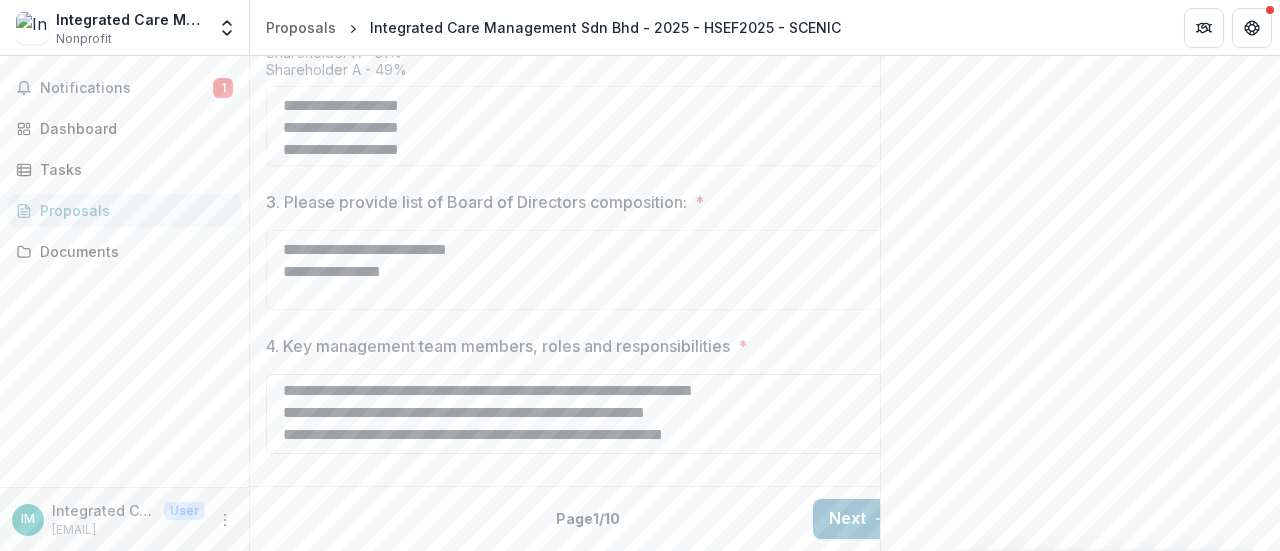 scroll, scrollTop: 170, scrollLeft: 0, axis: vertical 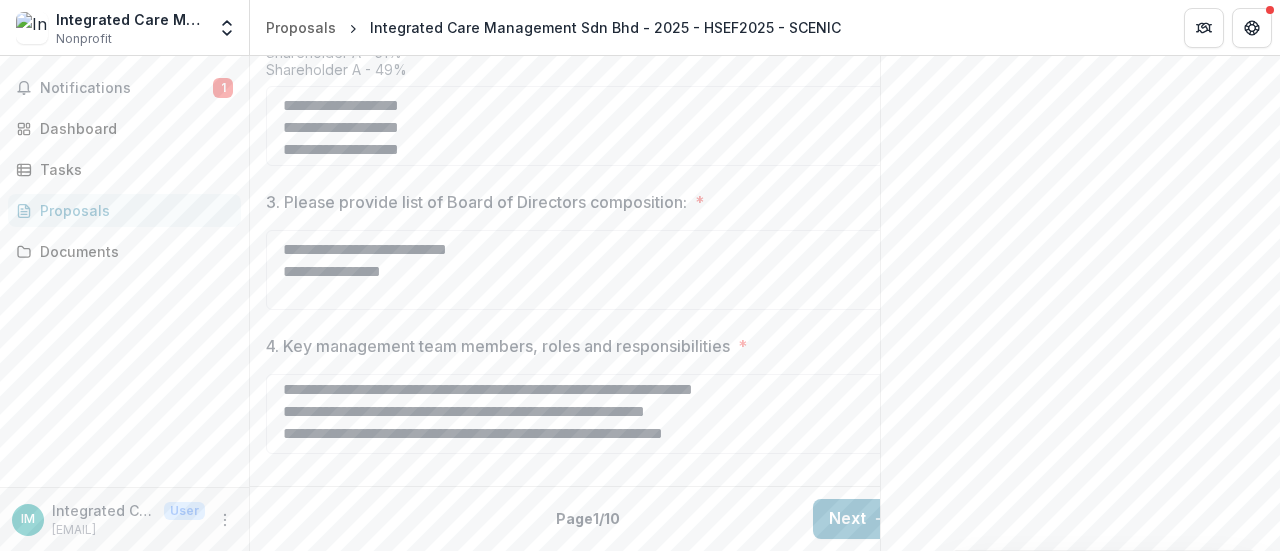 type on "**********" 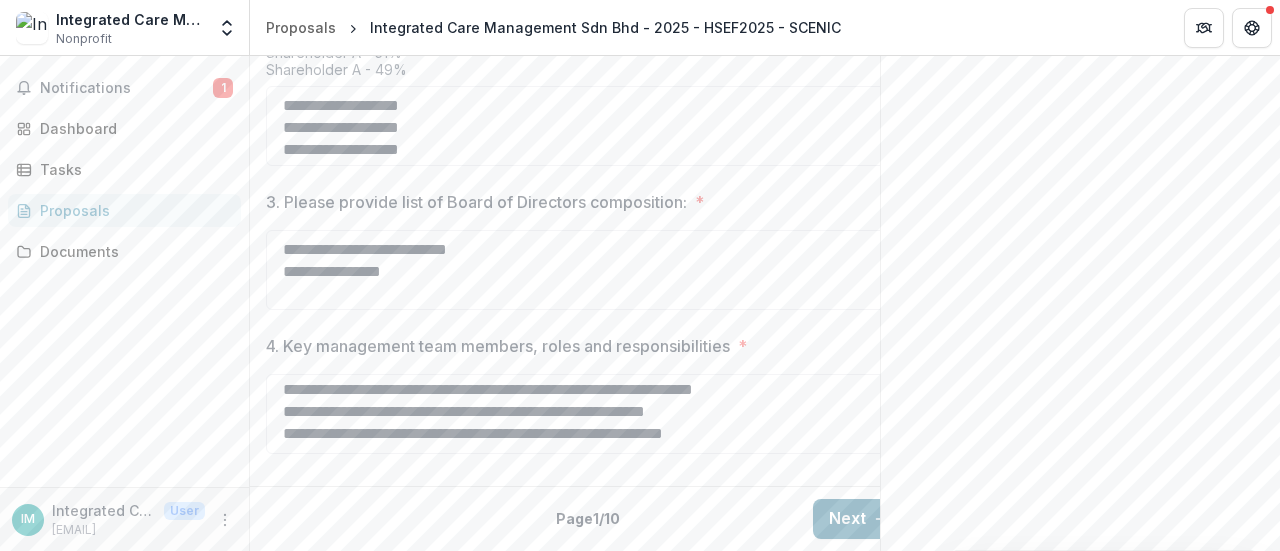 click on "Next" at bounding box center (859, 519) 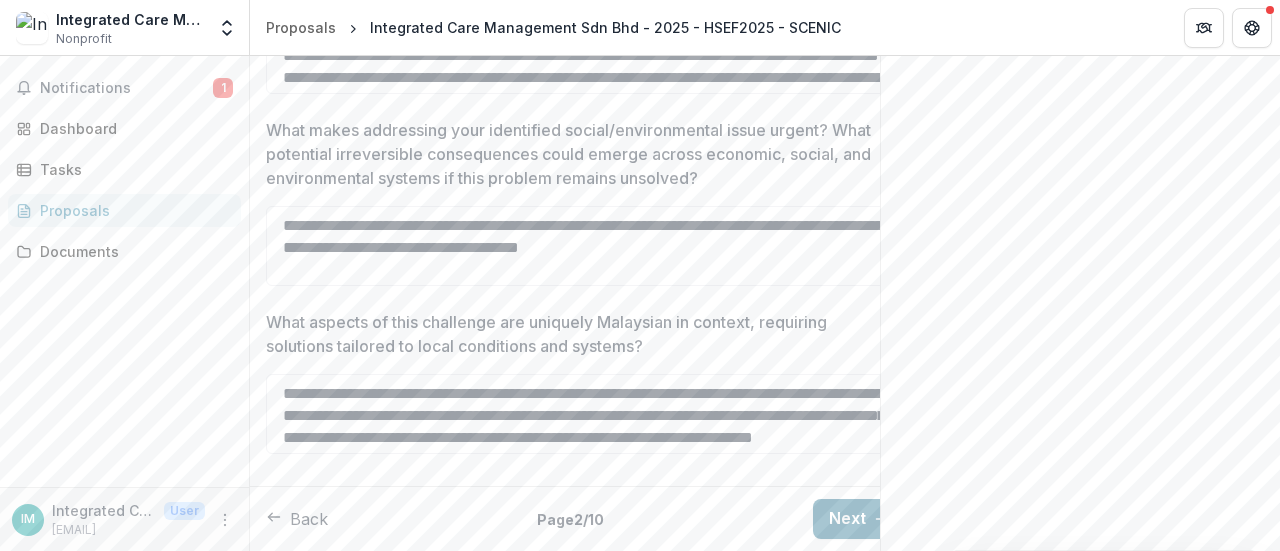 scroll, scrollTop: 1074, scrollLeft: 0, axis: vertical 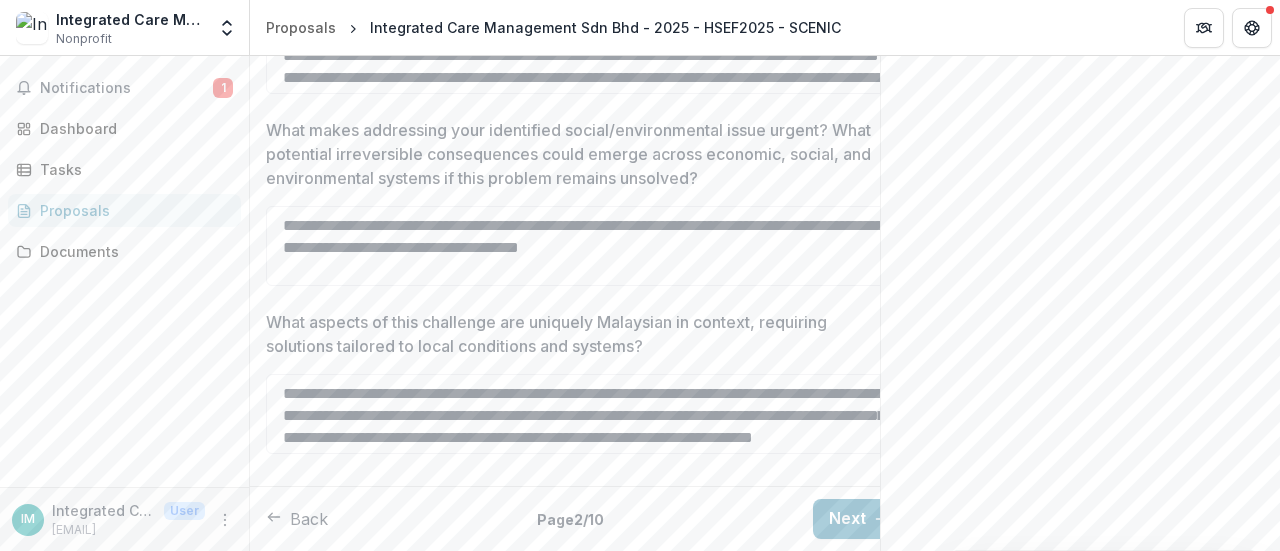 click on "Back" at bounding box center [297, 519] 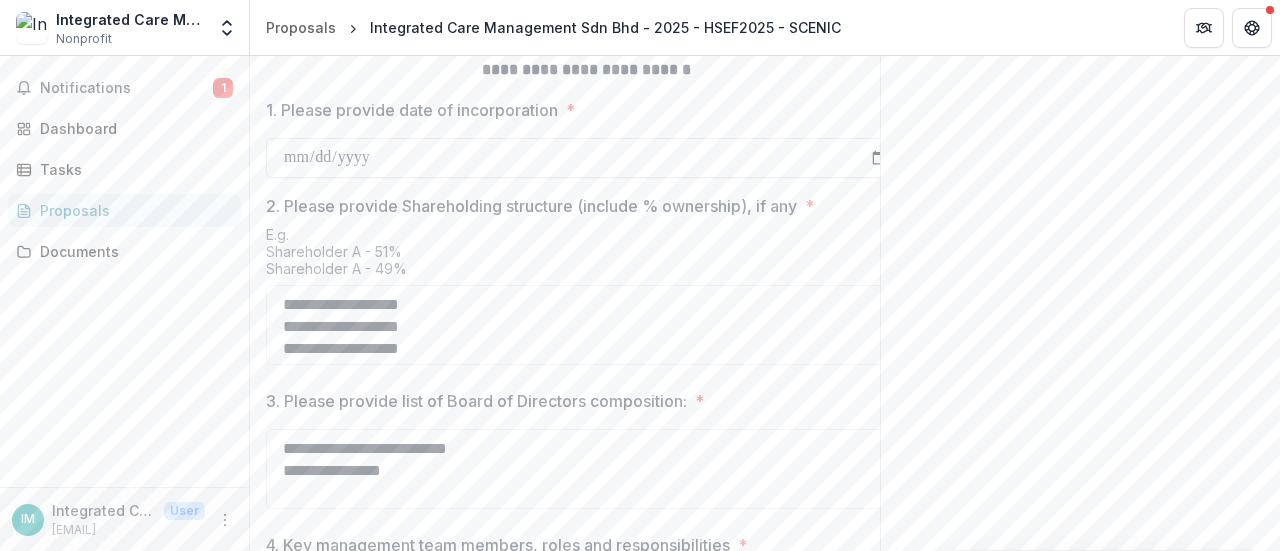 scroll, scrollTop: 1152, scrollLeft: 0, axis: vertical 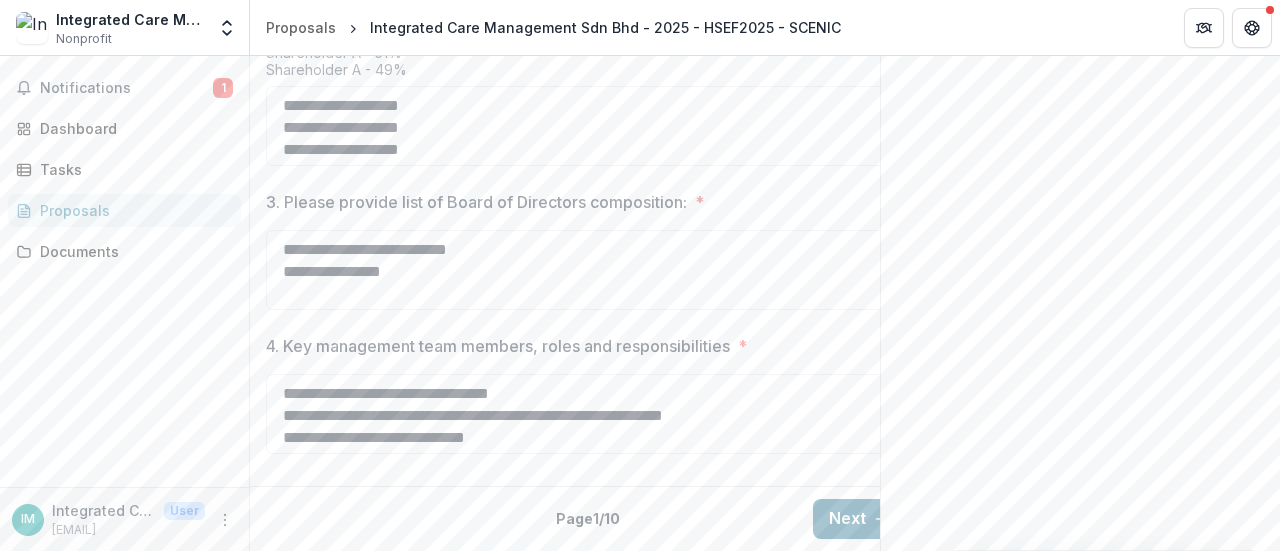 click on "Next" at bounding box center (859, 519) 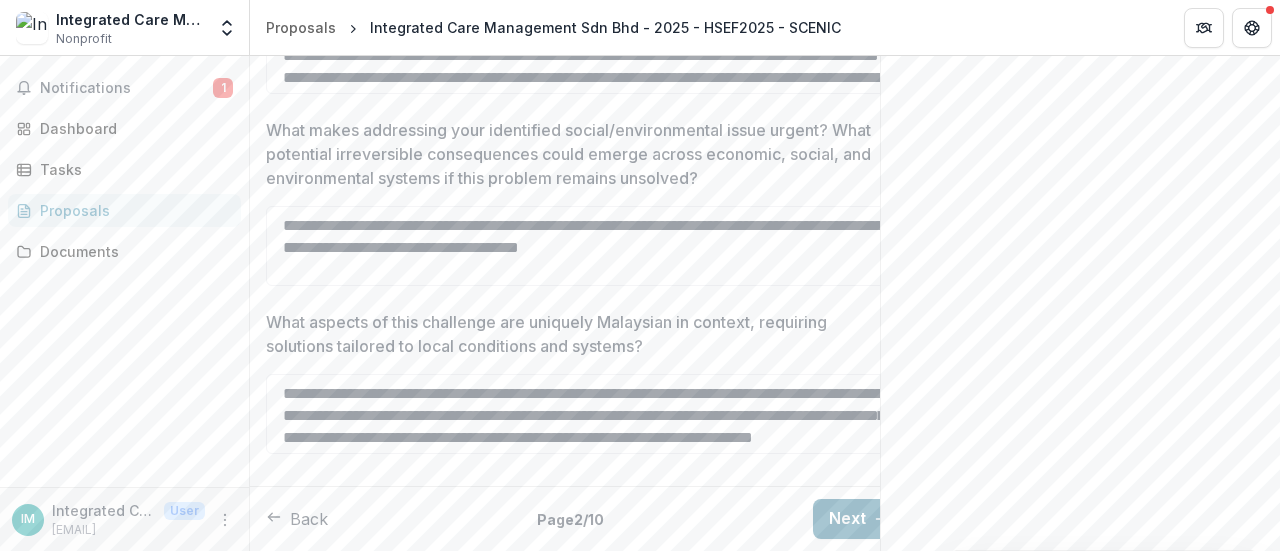 scroll, scrollTop: 1074, scrollLeft: 0, axis: vertical 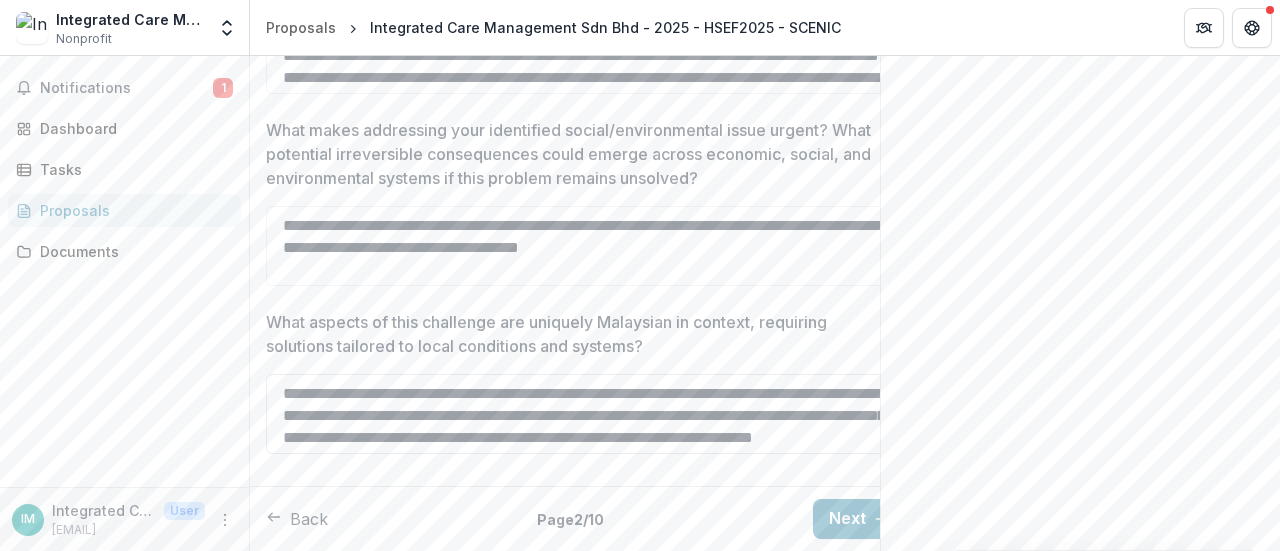 click on "**********" at bounding box center [586, 414] 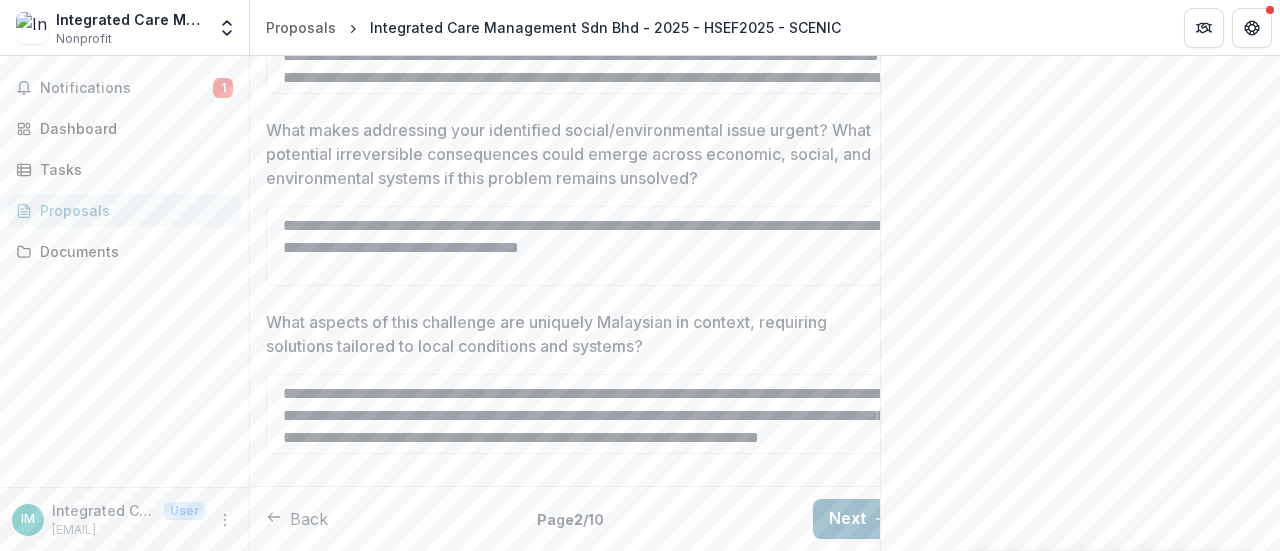 type on "**********" 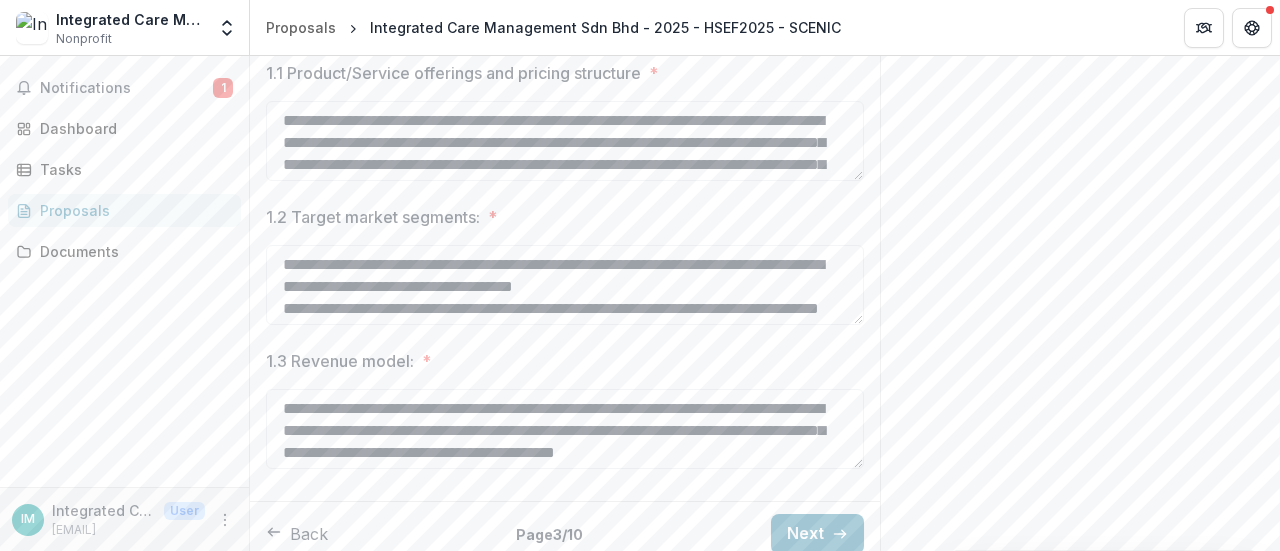 scroll, scrollTop: 682, scrollLeft: 0, axis: vertical 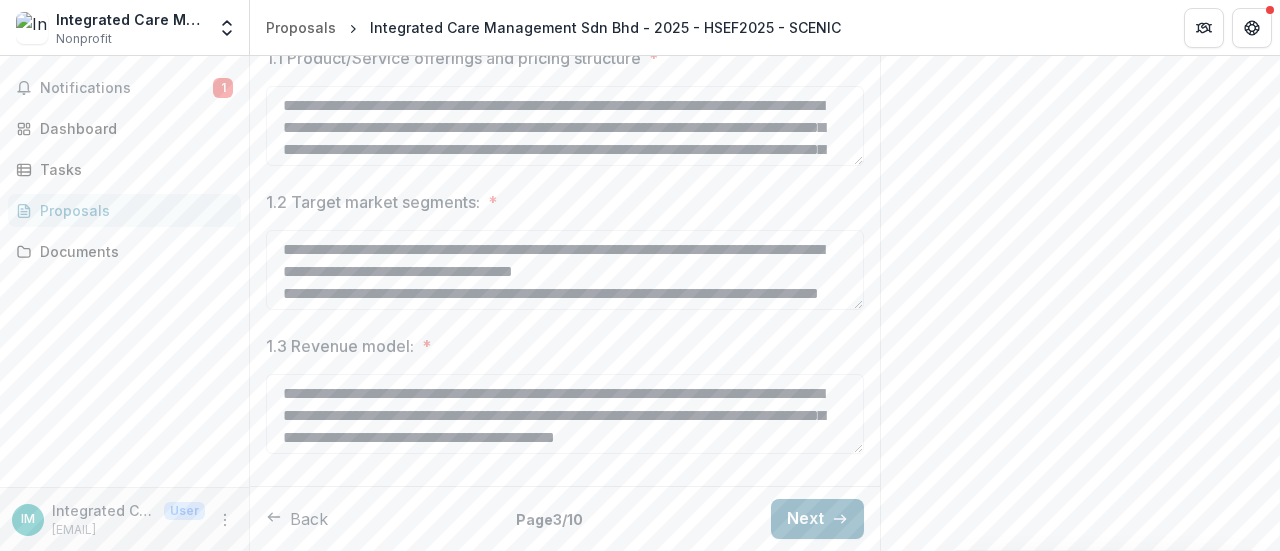 click on "Next" at bounding box center [817, 519] 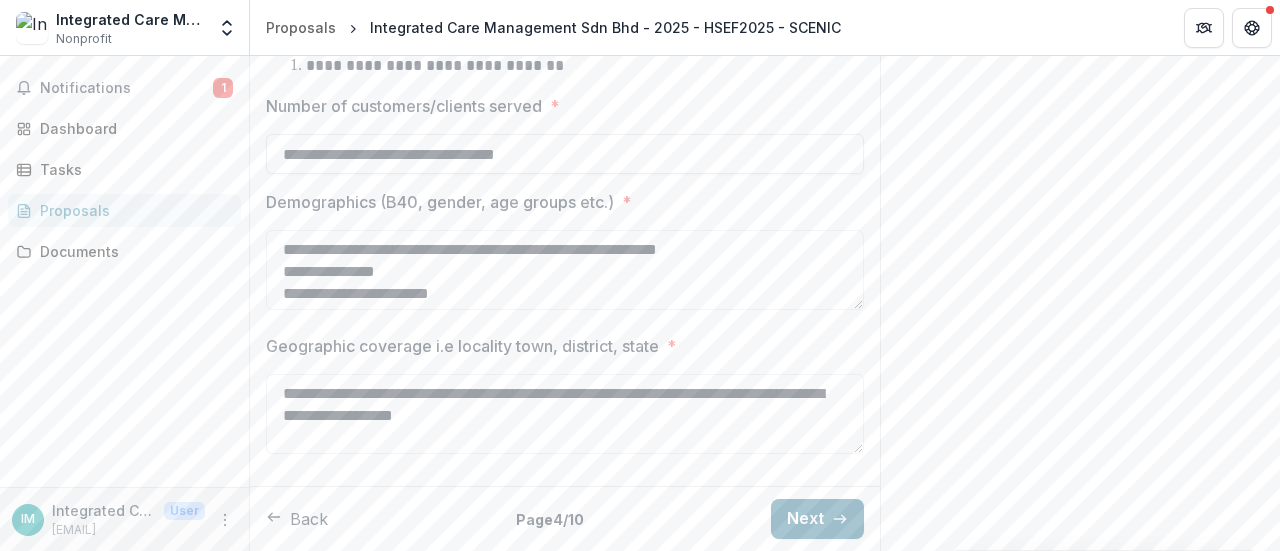 scroll, scrollTop: 530, scrollLeft: 0, axis: vertical 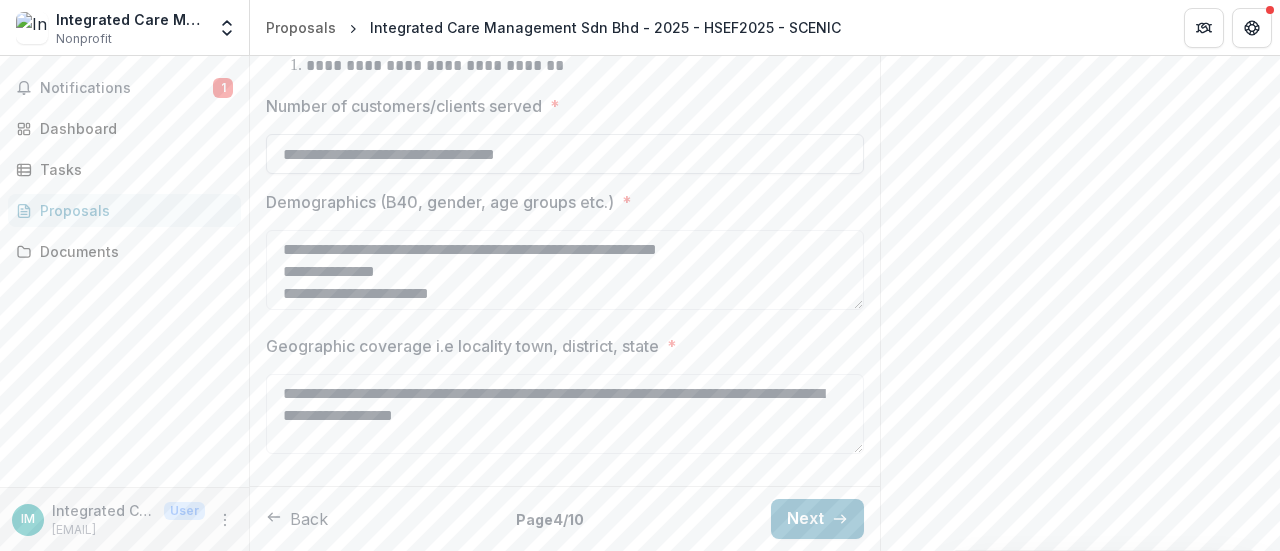 click on "**********" at bounding box center (565, 154) 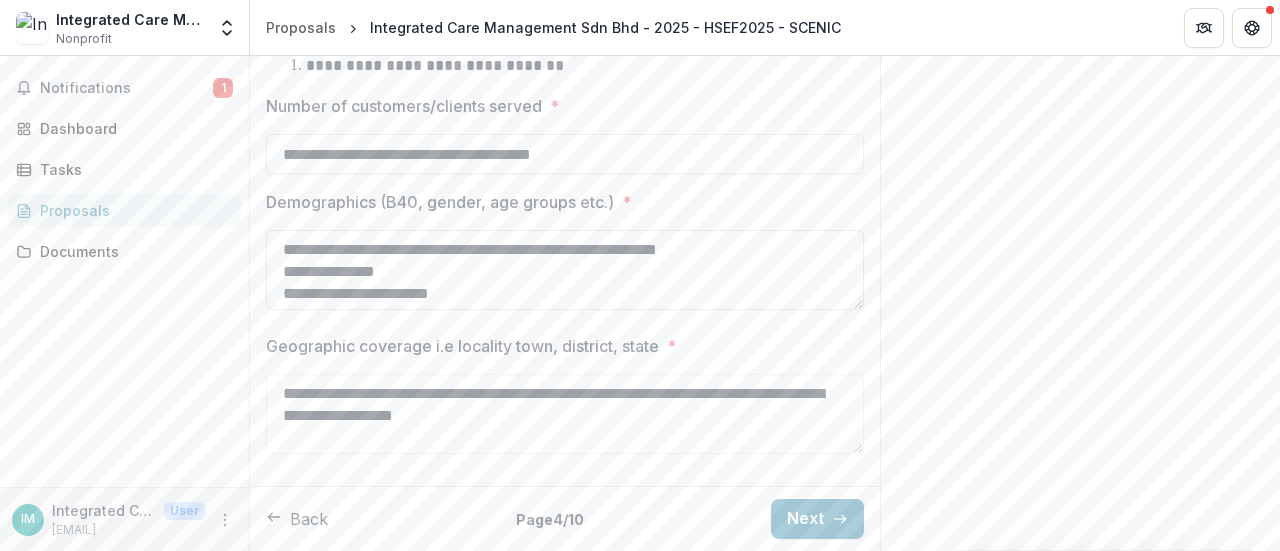 scroll, scrollTop: 1, scrollLeft: 0, axis: vertical 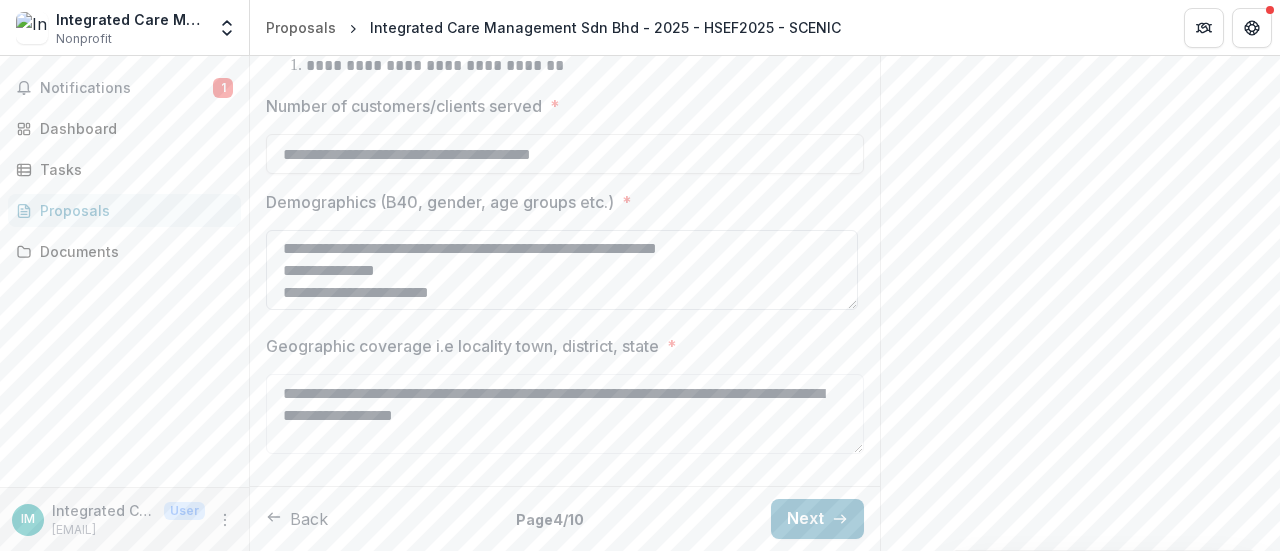 type on "**********" 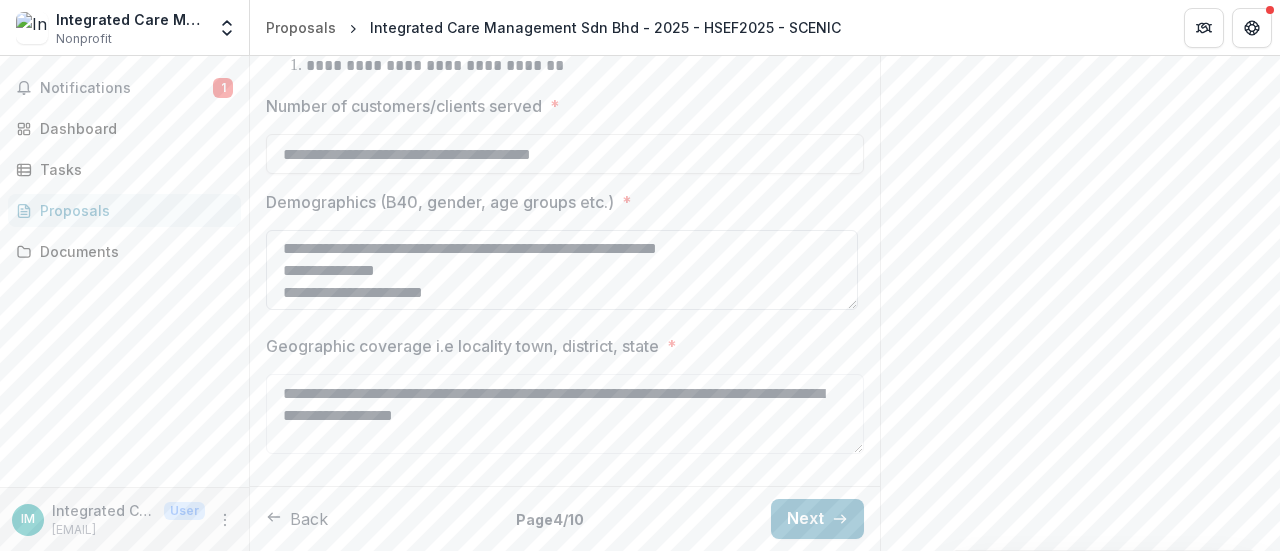 type on "**********" 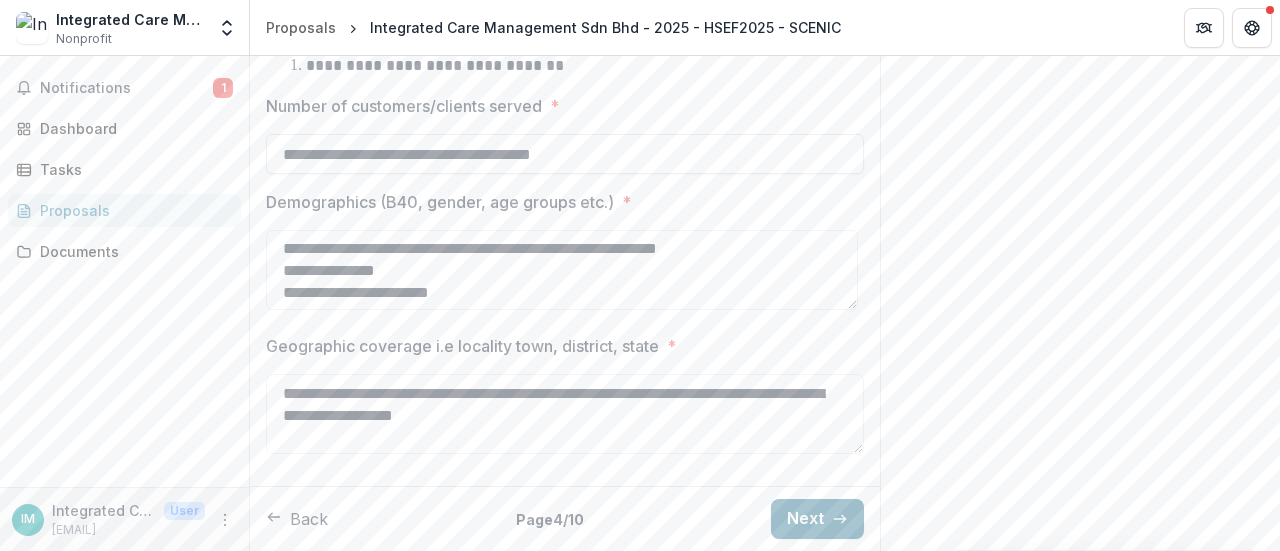 click on "Next" at bounding box center (817, 519) 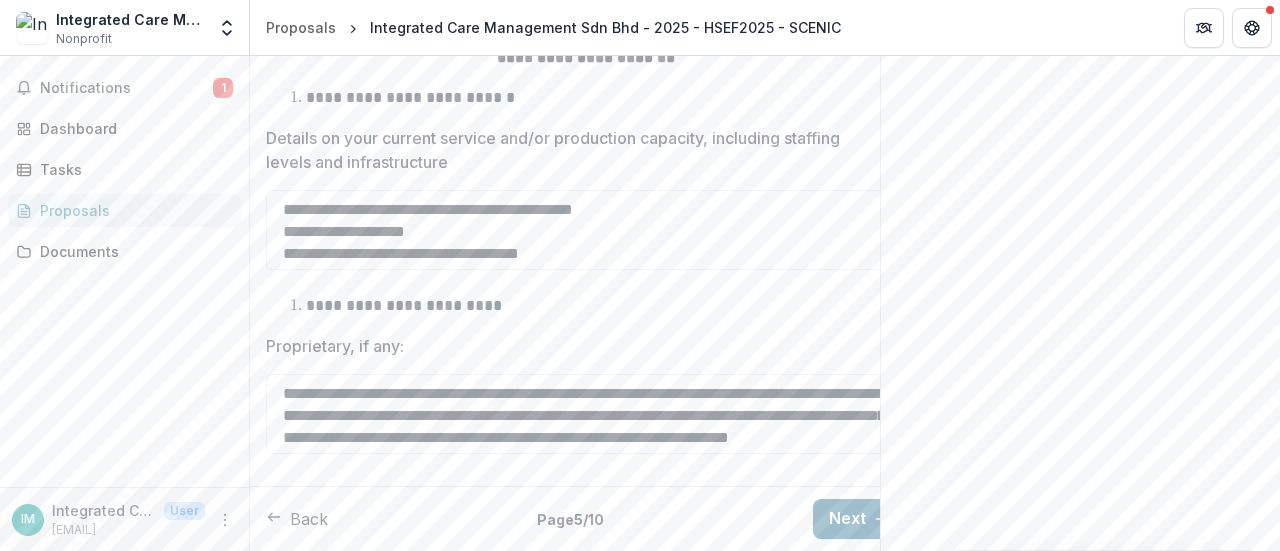 scroll, scrollTop: 514, scrollLeft: 0, axis: vertical 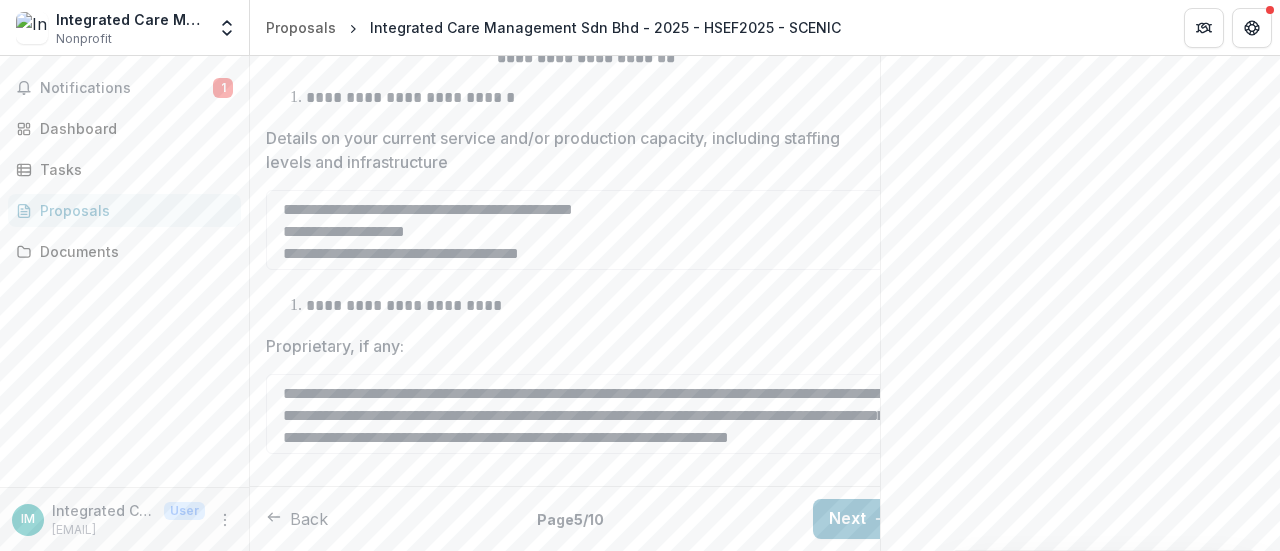 click on "Send comments or questions to   [ORGANIZATION]   in the box below.   [ORGANIZATION]   will be notified via [EMAIL] of your comment. IM Integrated C Add Comment Comments 0 No comments yet No comments for this proposal" at bounding box center (1080, 61) 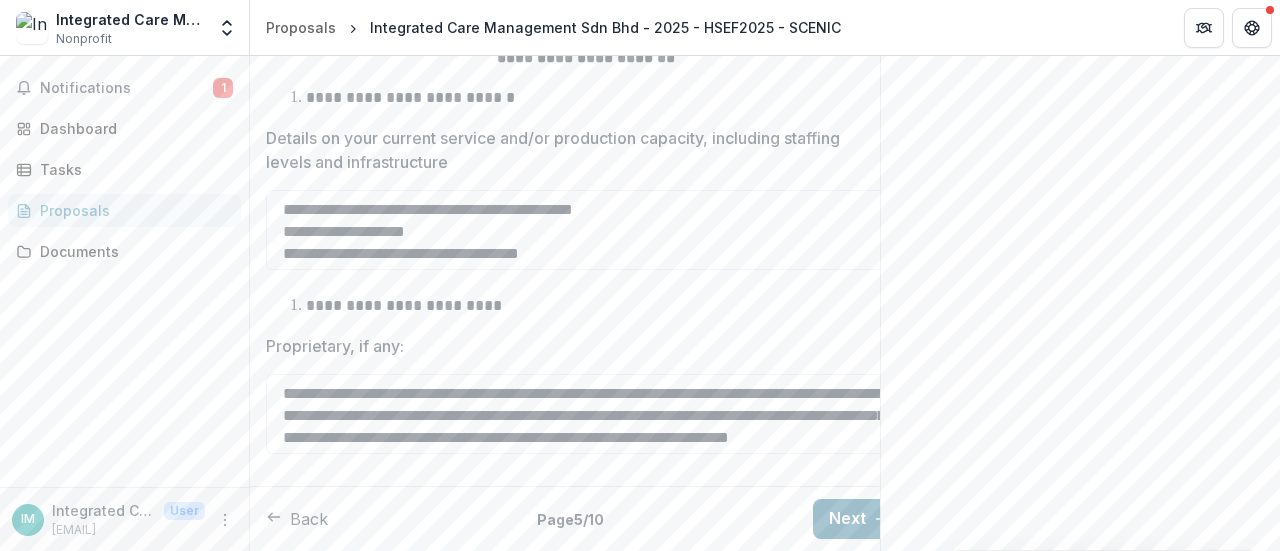 click on "Next" at bounding box center [859, 519] 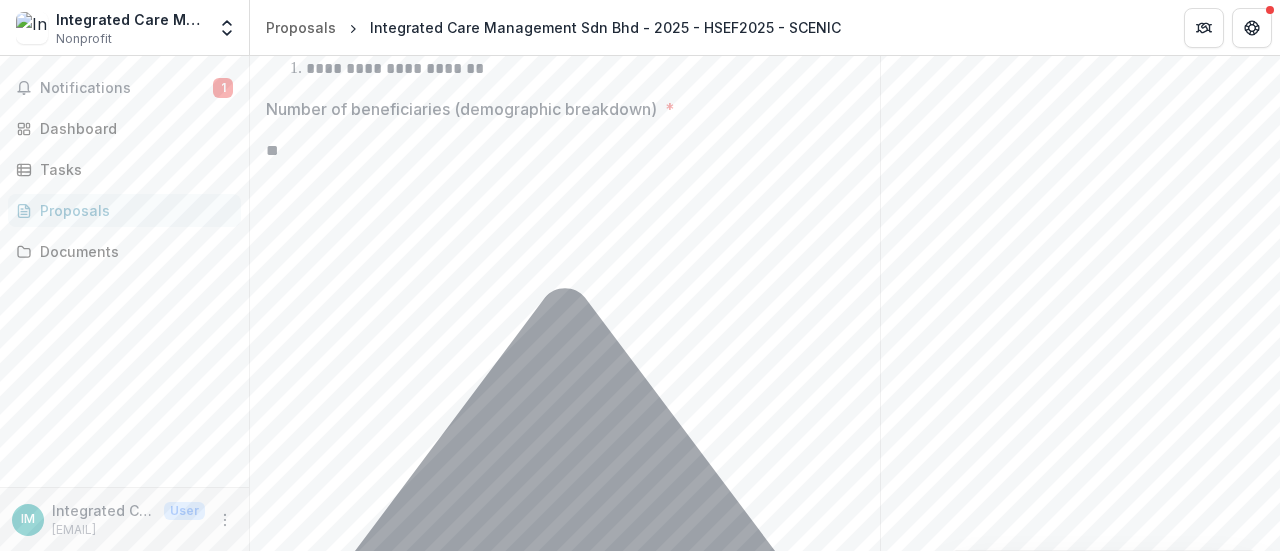 click on "**" at bounding box center (346, 151) 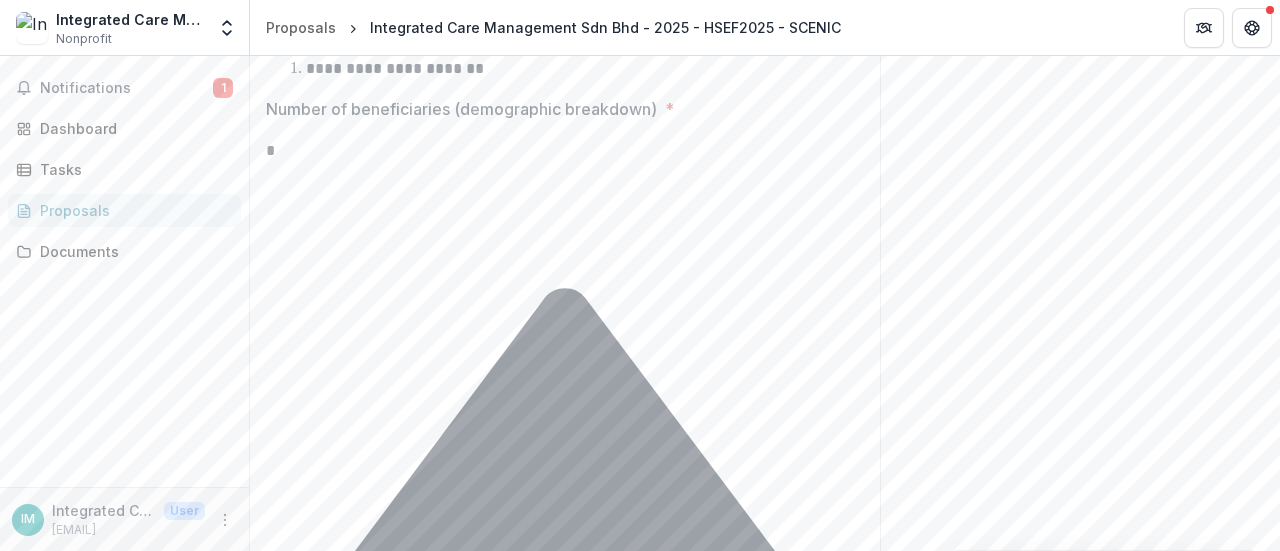 type on "**" 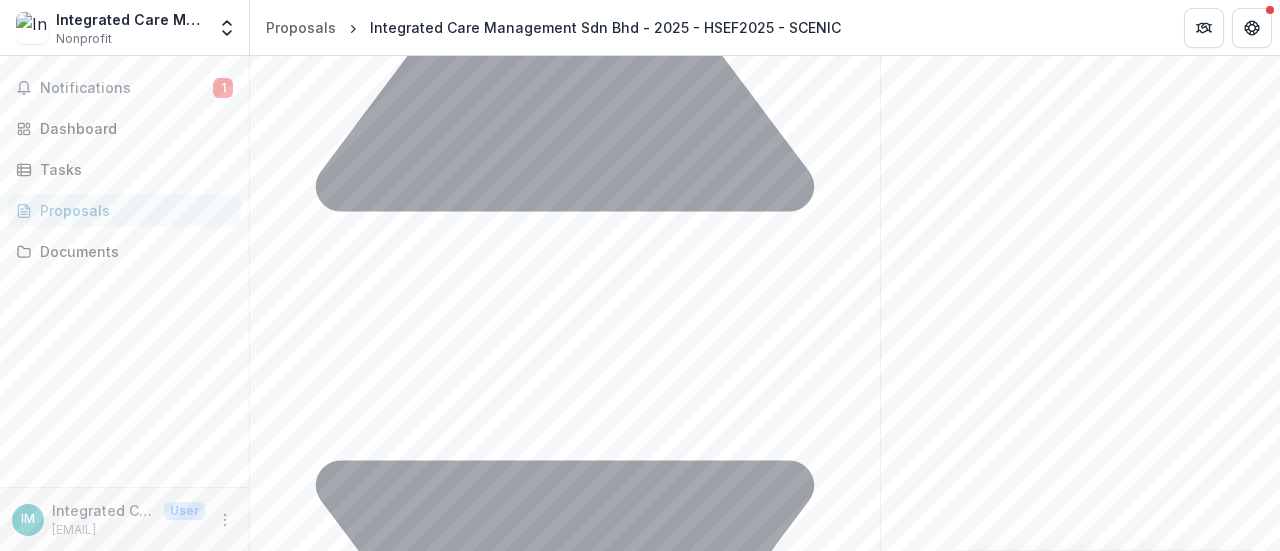 scroll, scrollTop: 941, scrollLeft: 0, axis: vertical 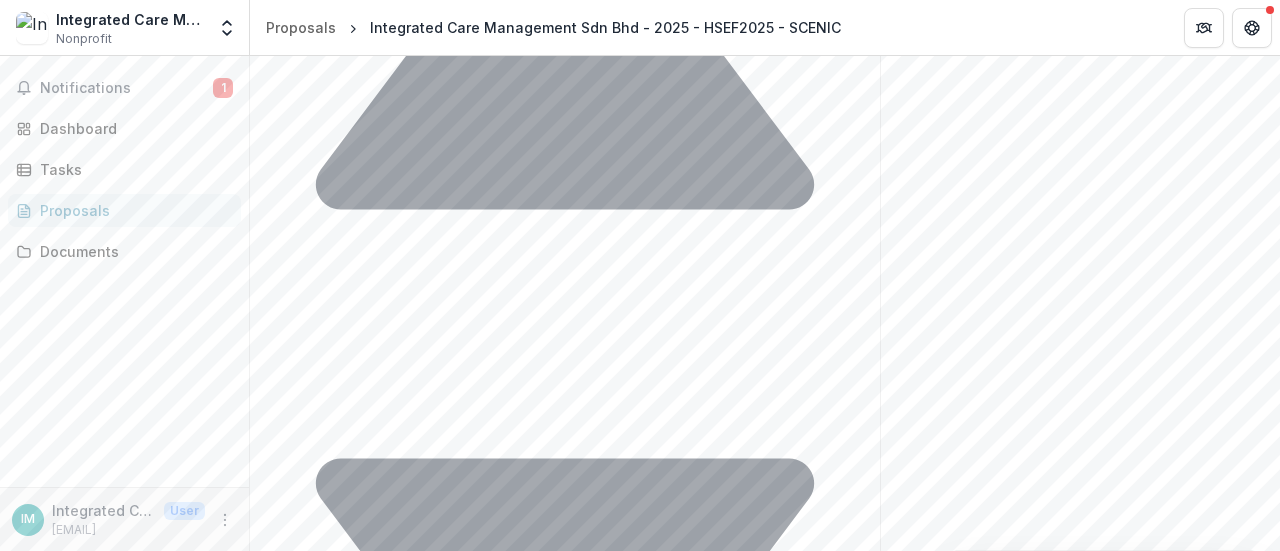 click on "Proposals Integrated Care Management Sdn Bhd - 2025 - HSEF2025 - SCENIC" at bounding box center (765, 27) 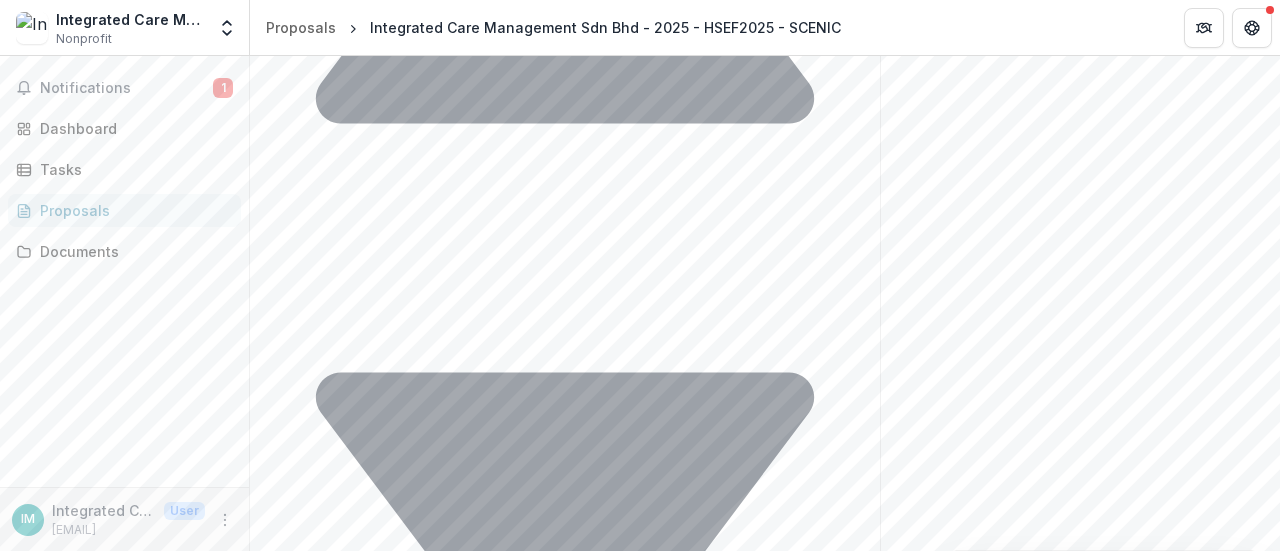 scroll, scrollTop: 1083, scrollLeft: 0, axis: vertical 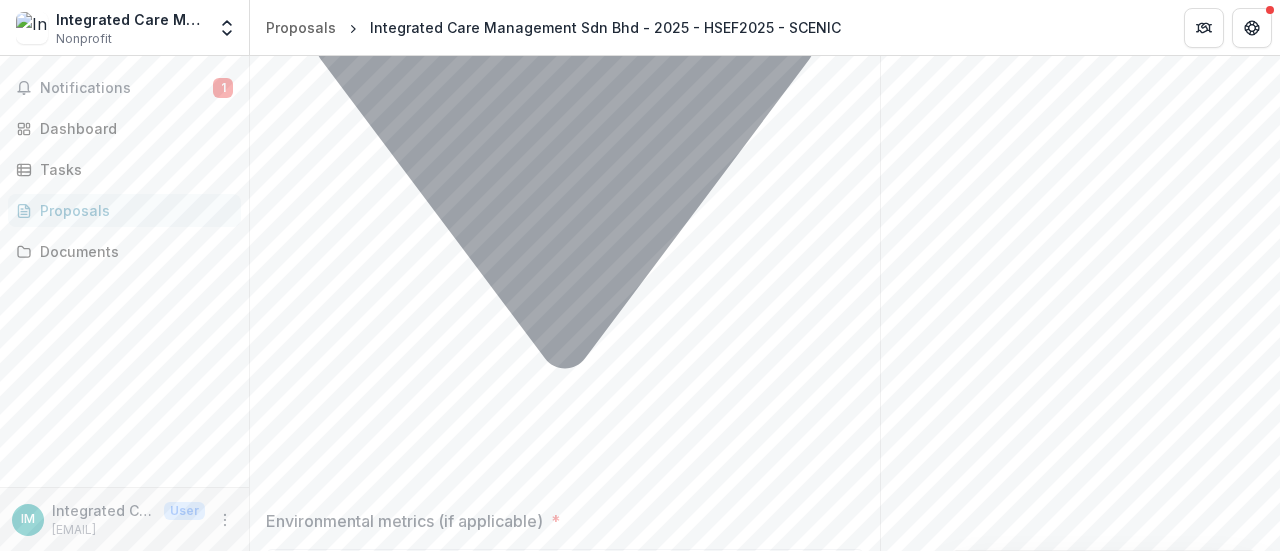 type on "**********" 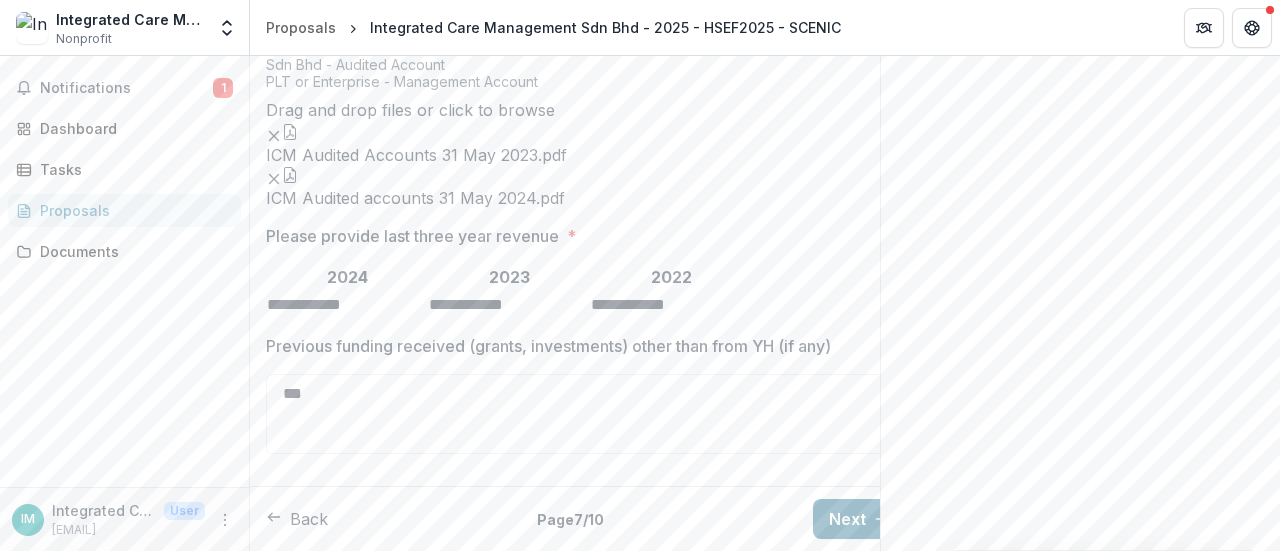 click on "Next" at bounding box center (859, 519) 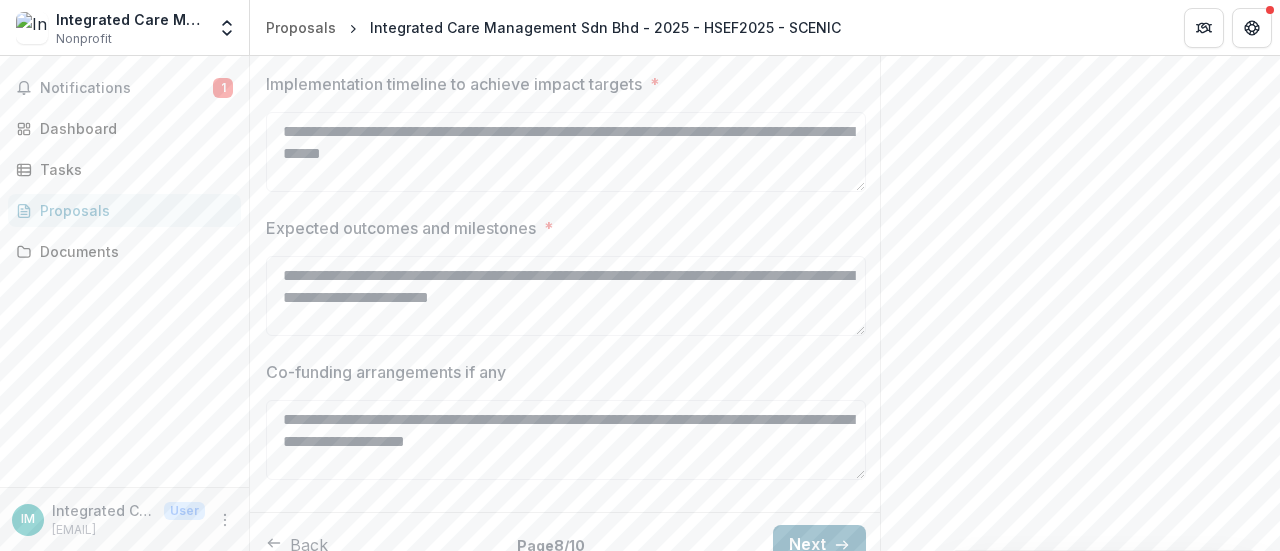 scroll, scrollTop: 794, scrollLeft: 0, axis: vertical 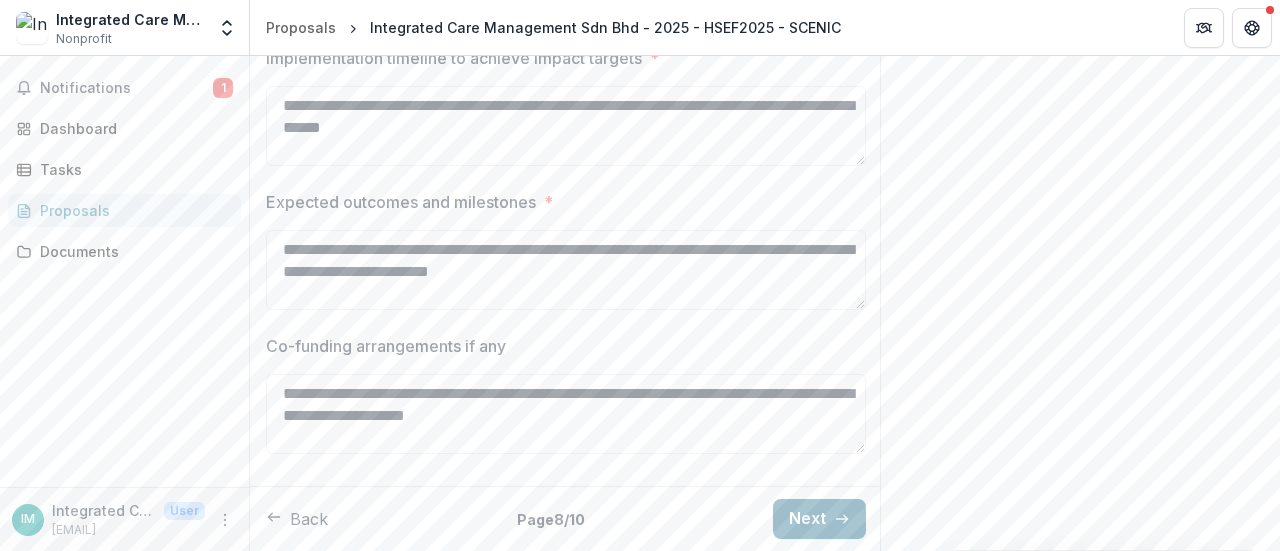 click on "Next" at bounding box center (819, 519) 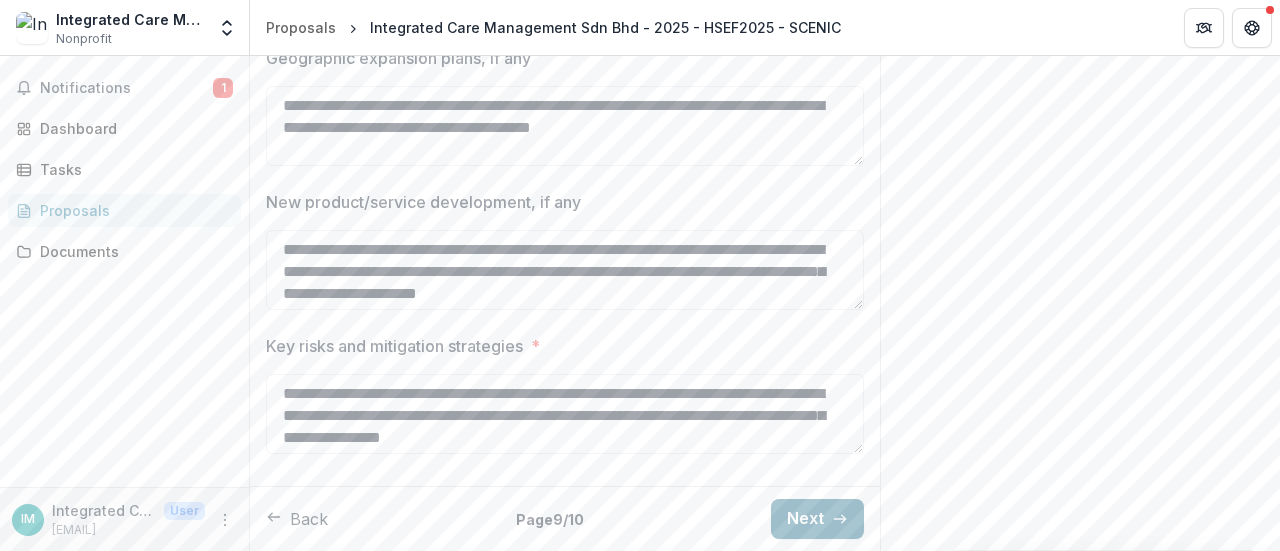 scroll, scrollTop: 722, scrollLeft: 0, axis: vertical 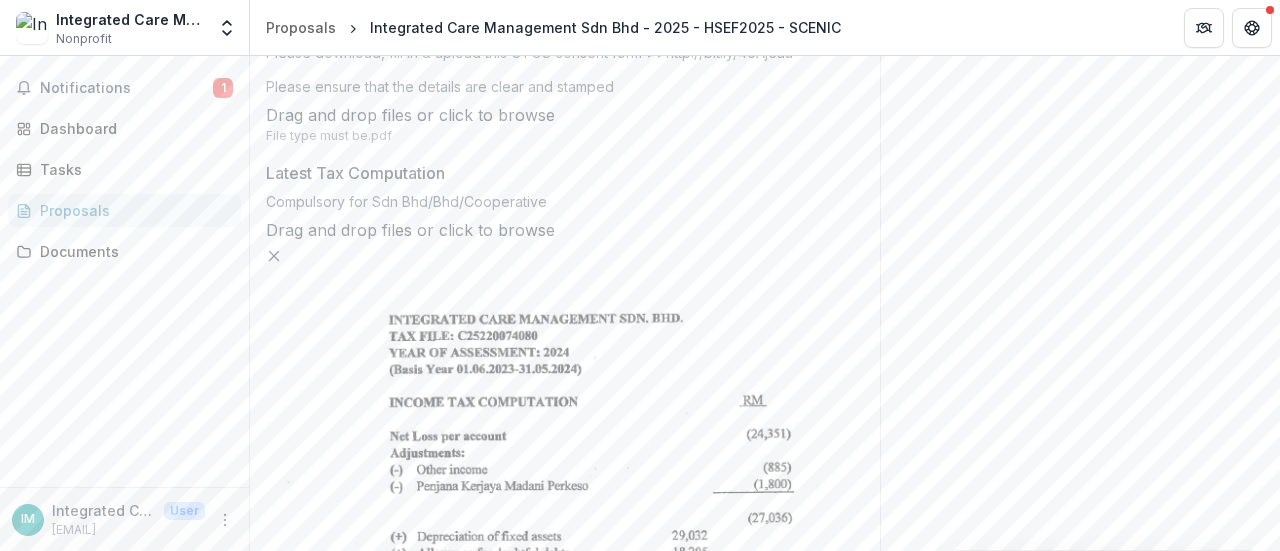 click on "Send comments or questions to   [ORGANIZATION]   in the box below.   [ORGANIZATION]   will be notified via [EMAIL] of your comment. IM Integrated C Add Comment Comments 0 No comments yet No comments for this proposal" at bounding box center [1080, 356] 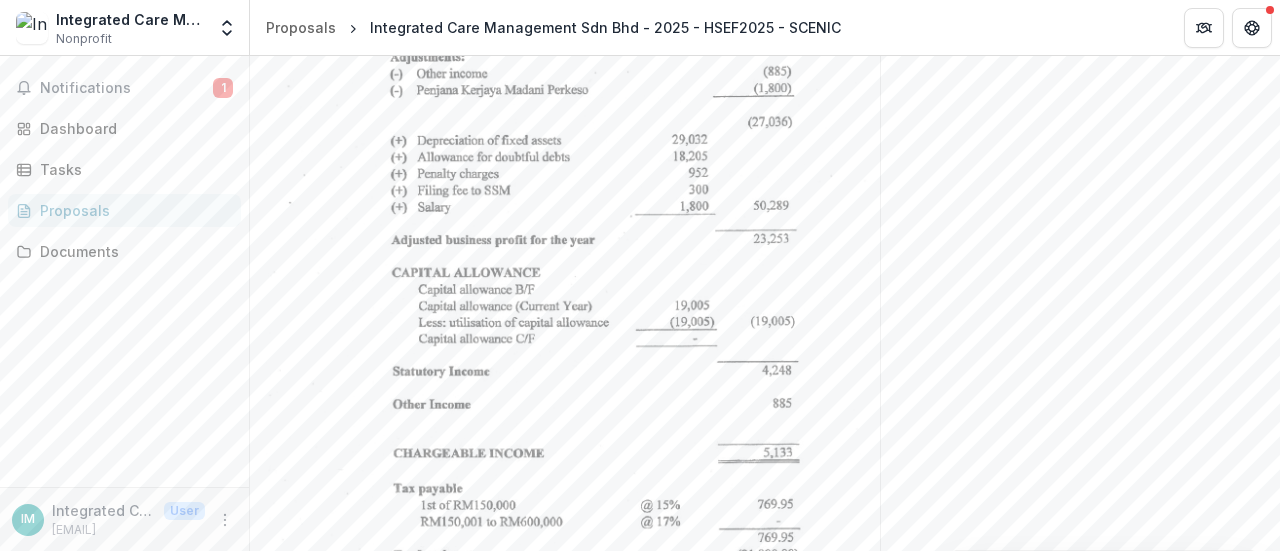 scroll, scrollTop: 1204, scrollLeft: 0, axis: vertical 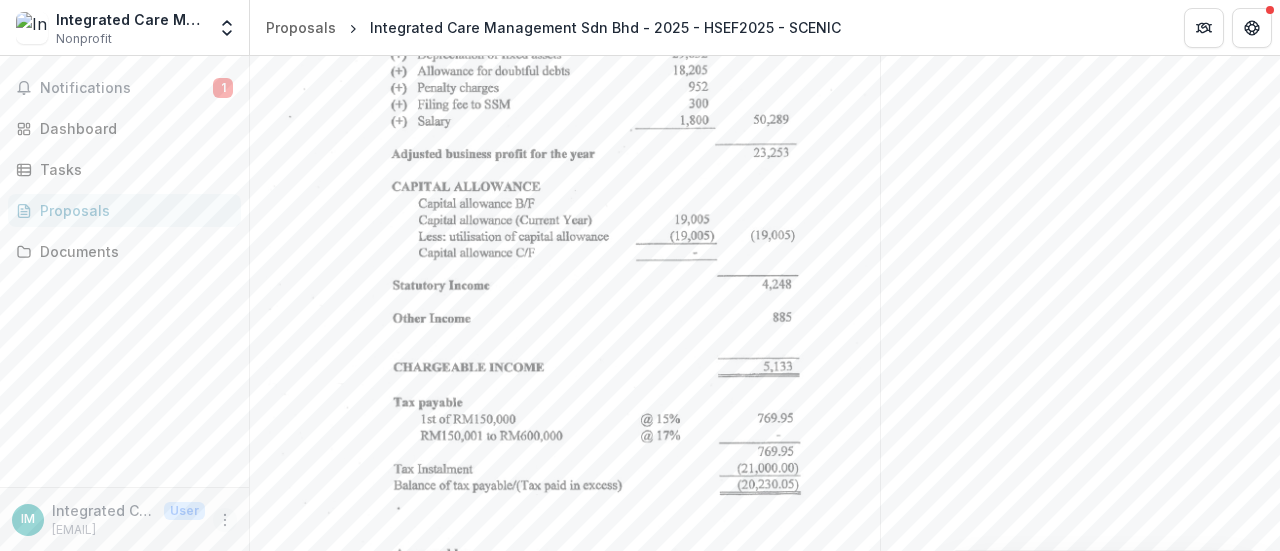 click 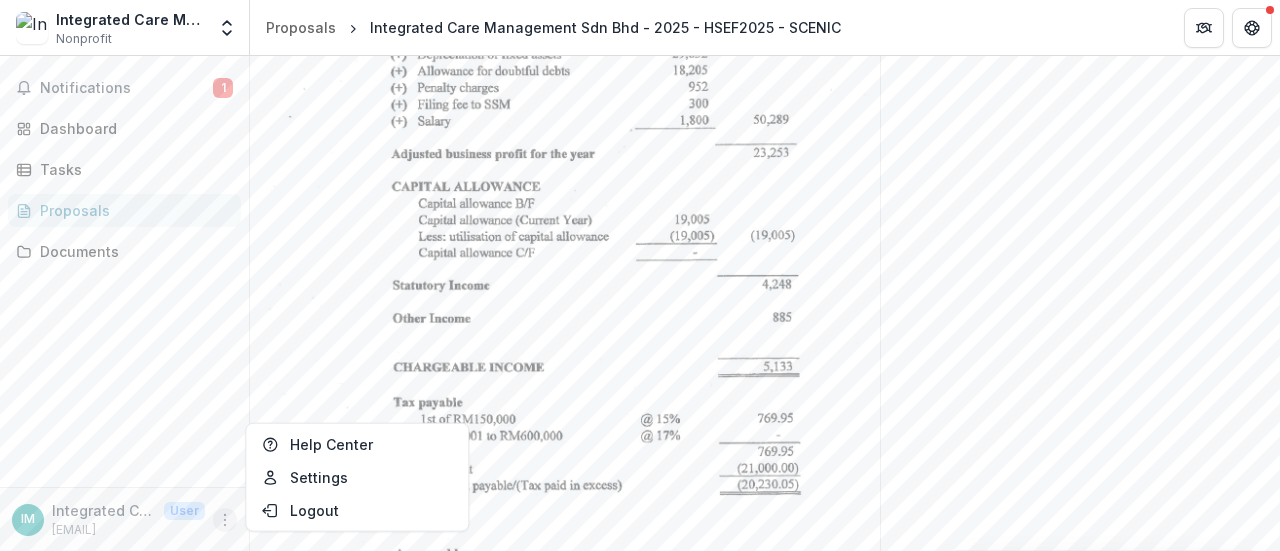 click on "Send comments or questions to   [ORGANIZATION]   in the box below.   [ORGANIZATION]   will be notified via [EMAIL] of your comment. IM Integrated C Add Comment Comments 0 No comments yet No comments for this proposal" at bounding box center (1080, -126) 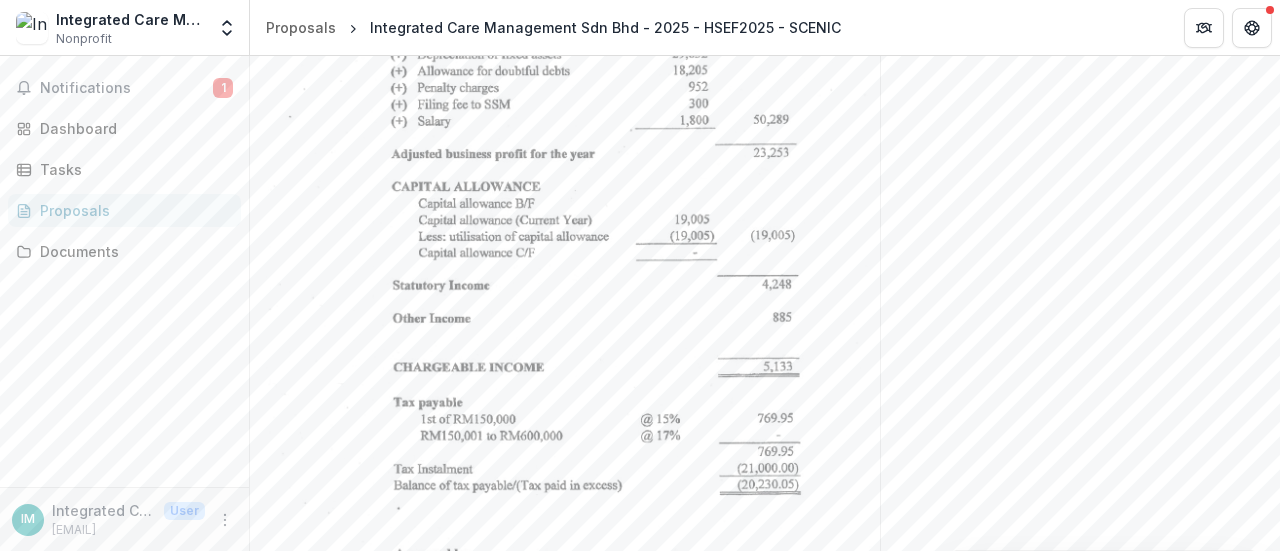 click on "Back" at bounding box center [297, 872] 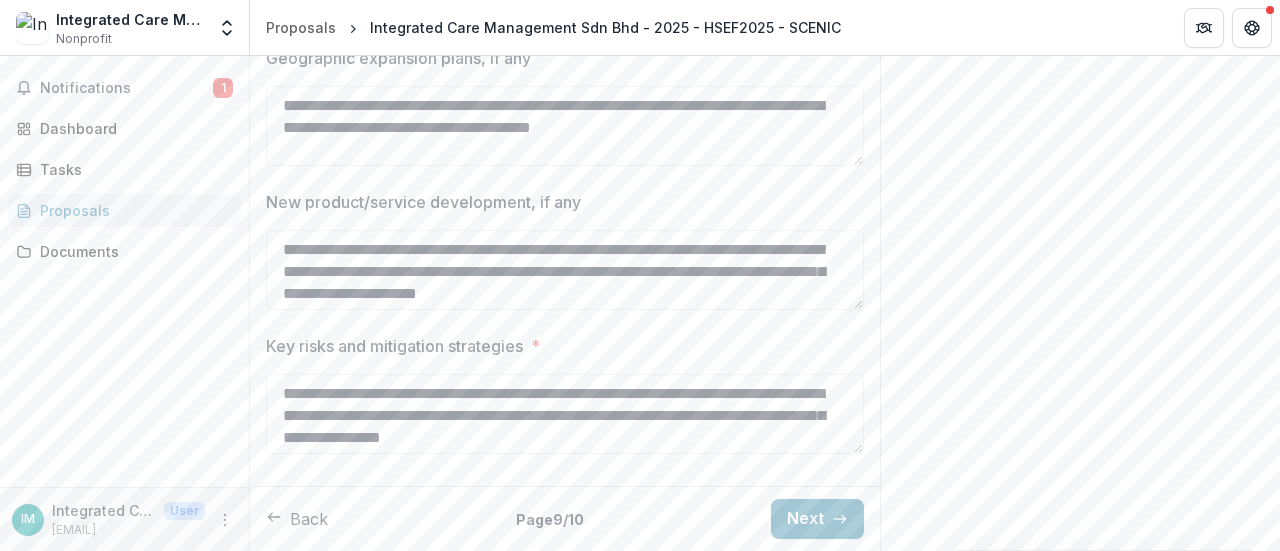 click on "Back" at bounding box center (297, 519) 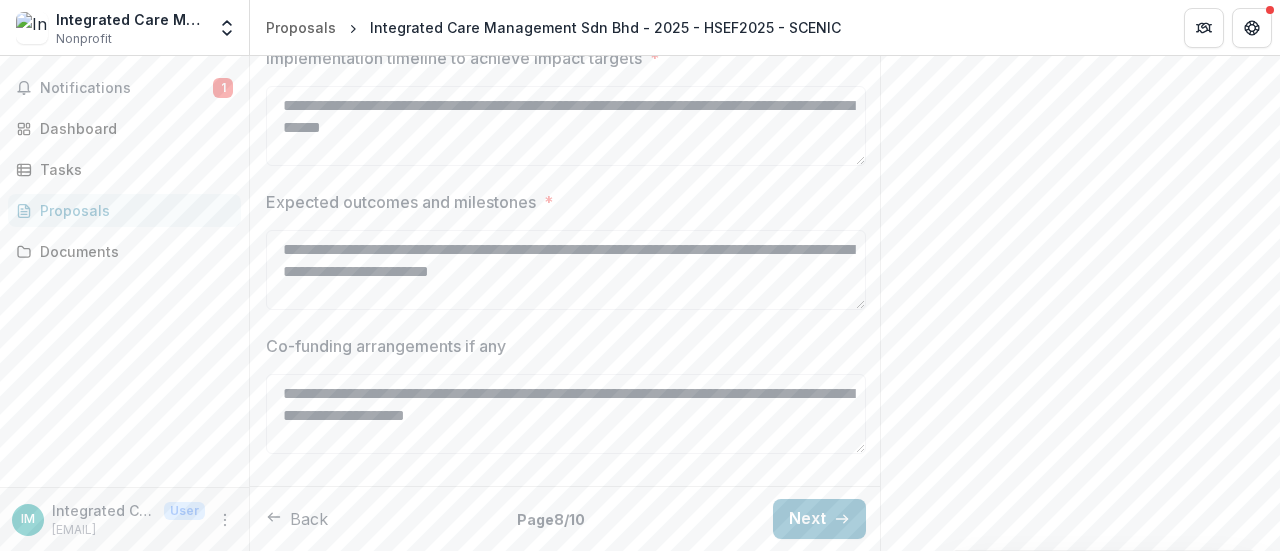 click on "Back" at bounding box center (297, 519) 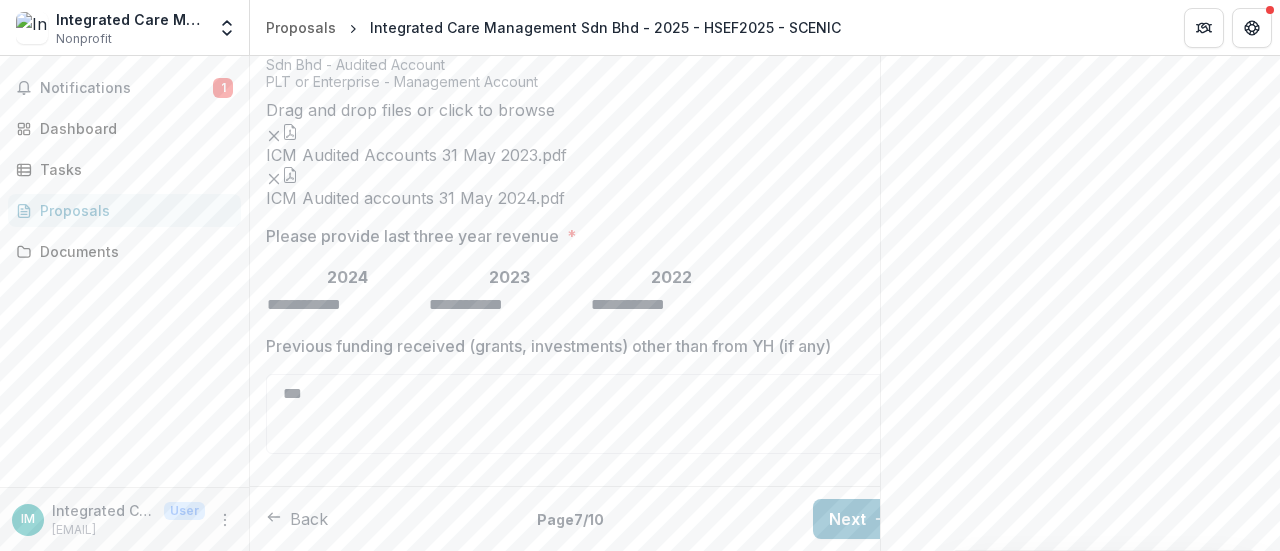click on "Back" at bounding box center [297, 519] 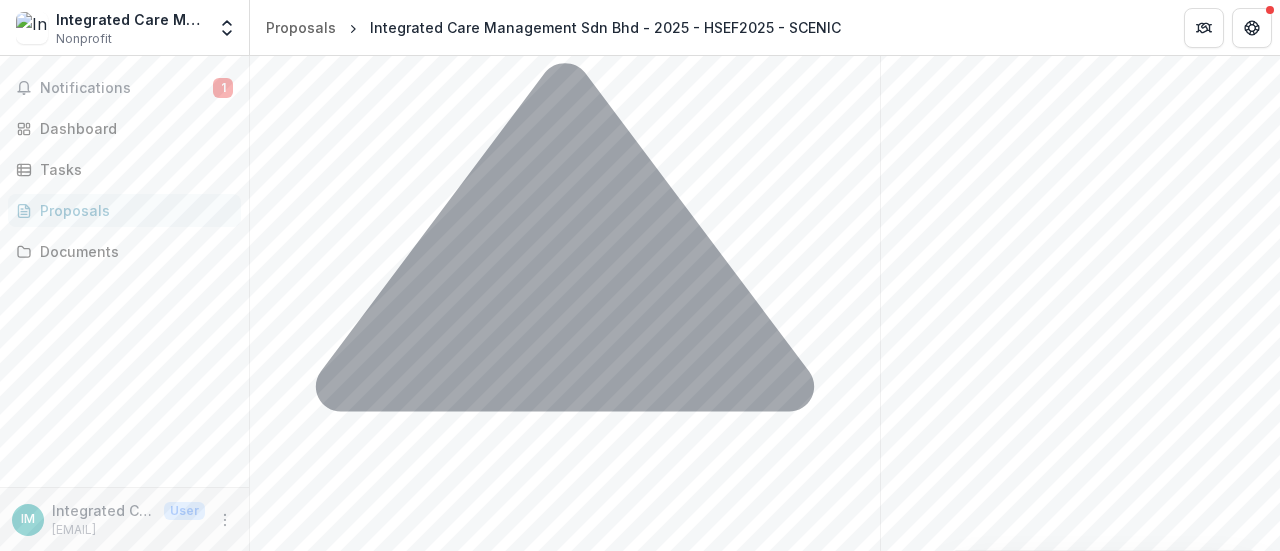 scroll, scrollTop: 1204, scrollLeft: 0, axis: vertical 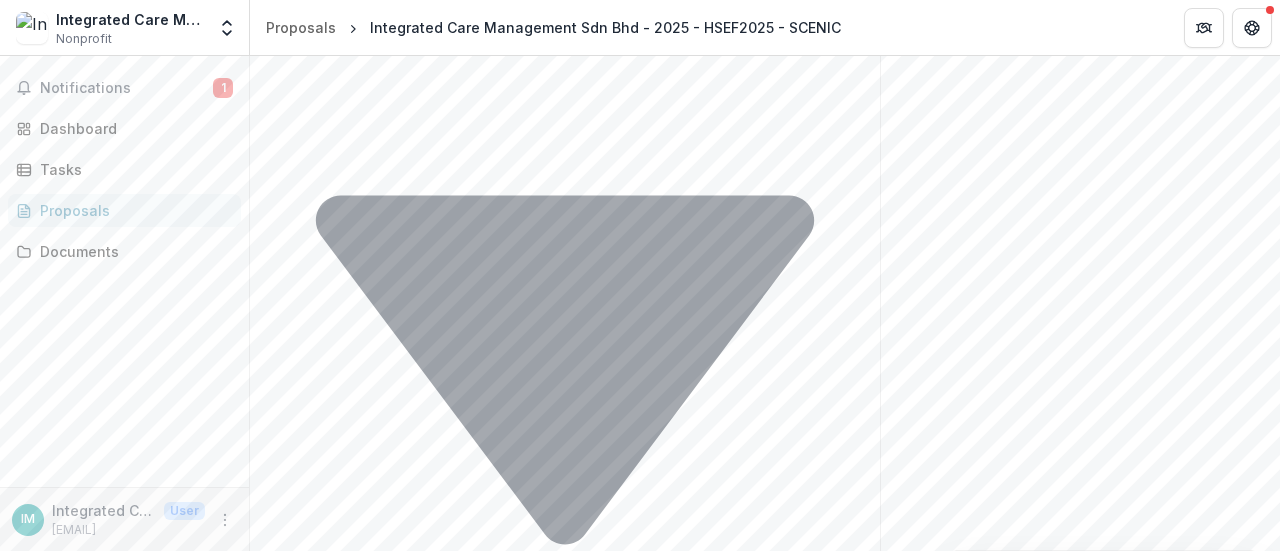 click on "Resource requirements for impact scaling" at bounding box center [423, 1692] 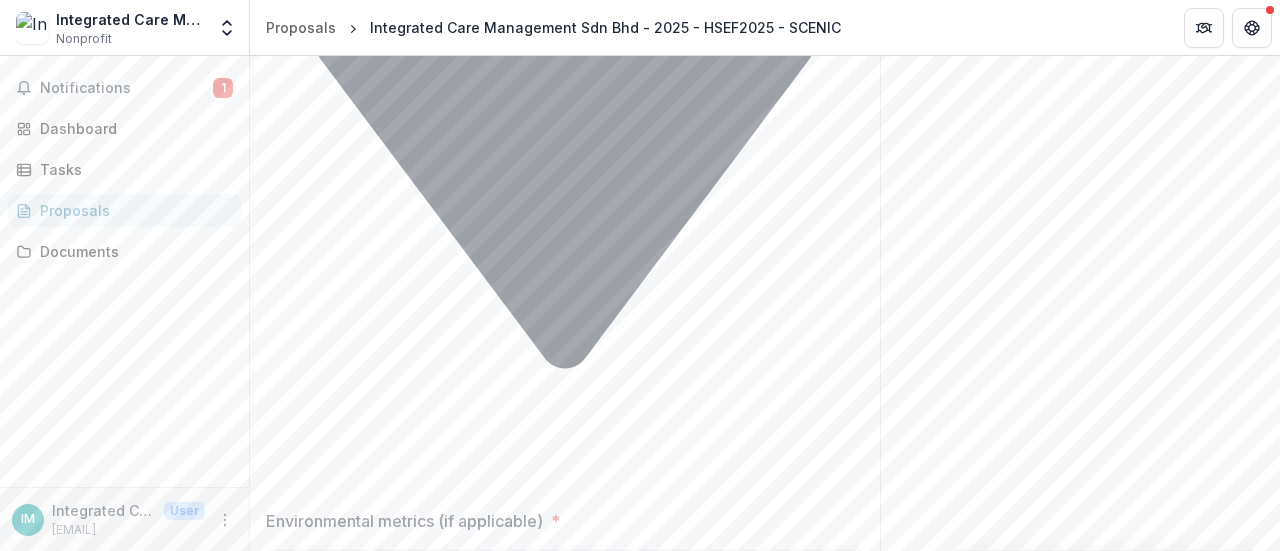 click on "Back Page  6  /  10 Next" at bounding box center (565, 1712) 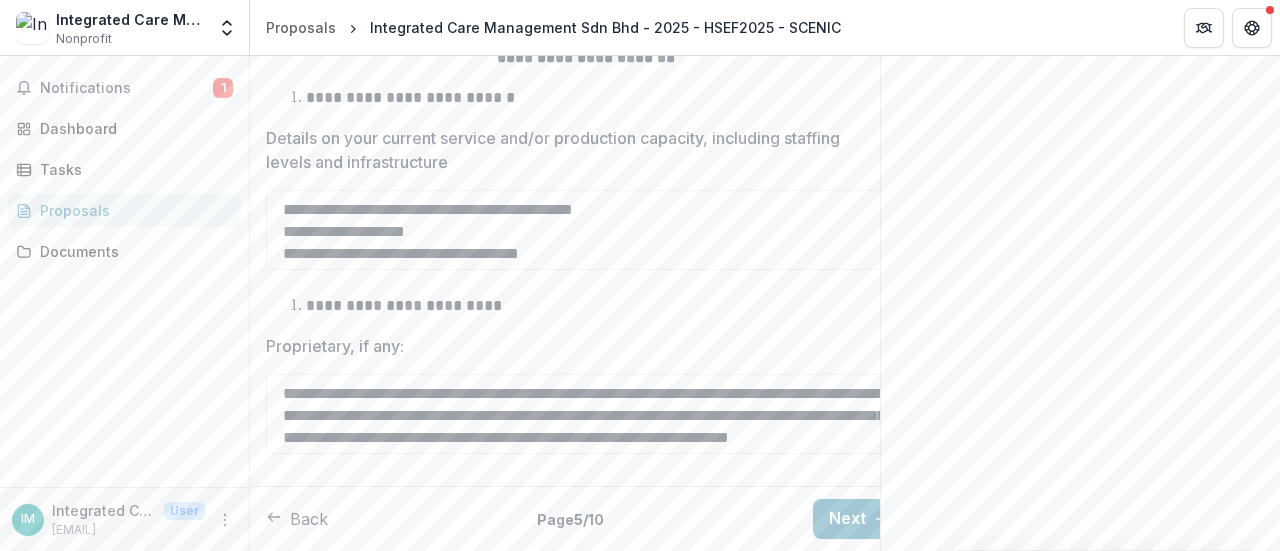 scroll, scrollTop: 514, scrollLeft: 0, axis: vertical 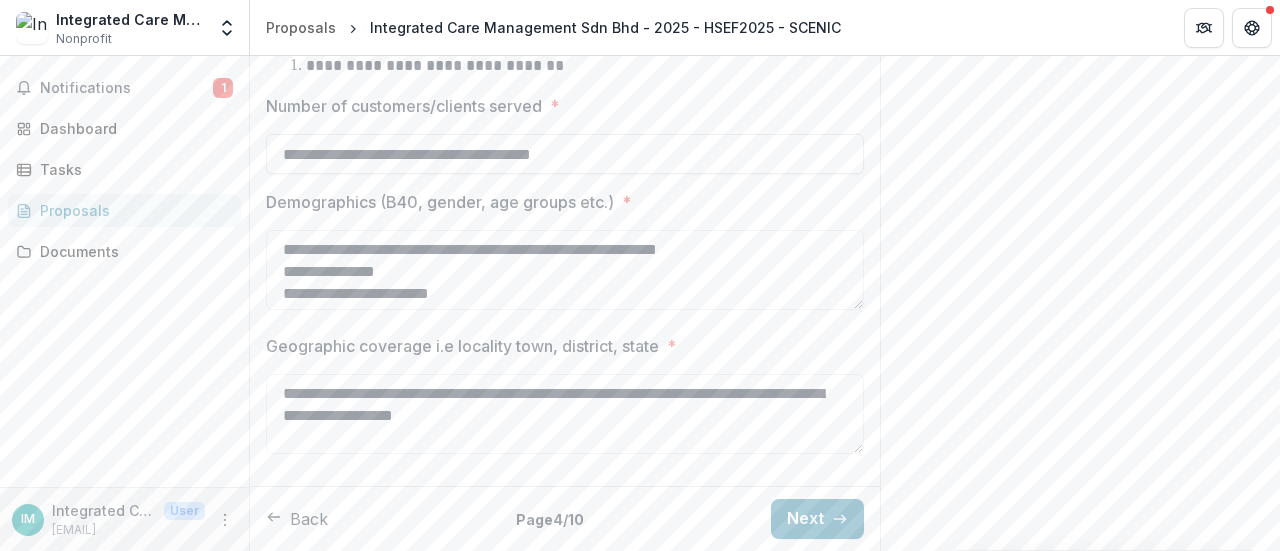 click on "Back" at bounding box center (297, 519) 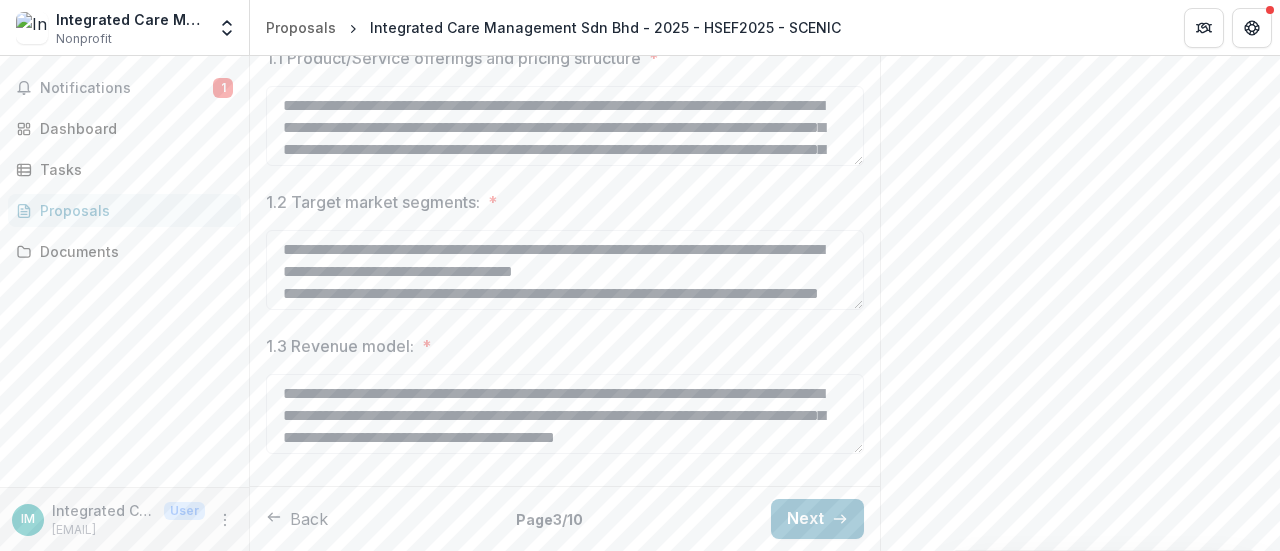 click on "Back" at bounding box center (297, 519) 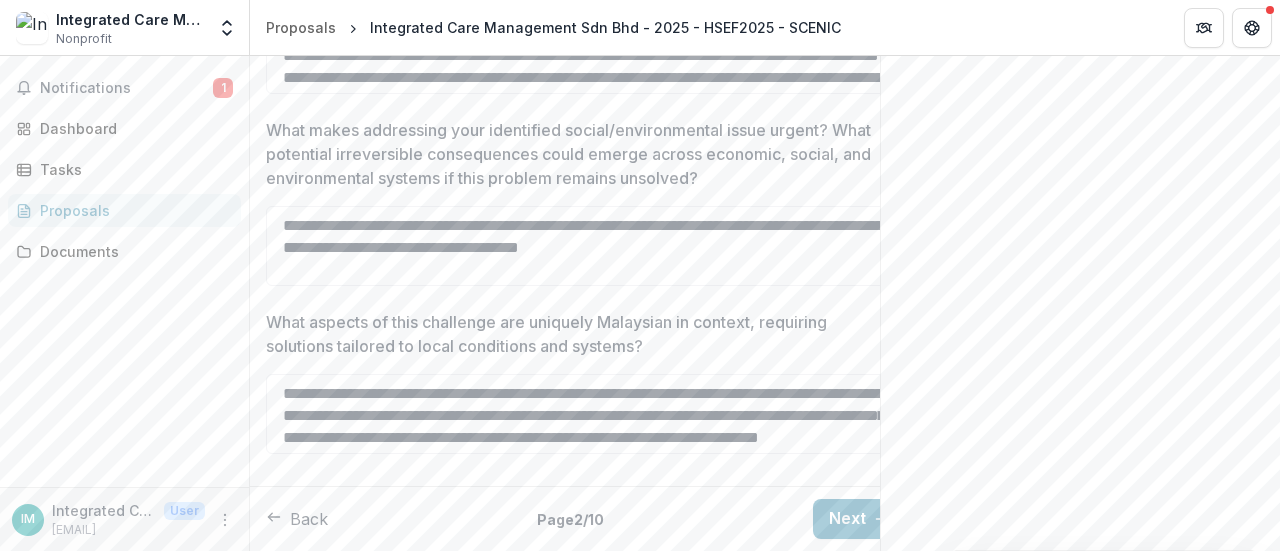 click on "Back" at bounding box center [297, 519] 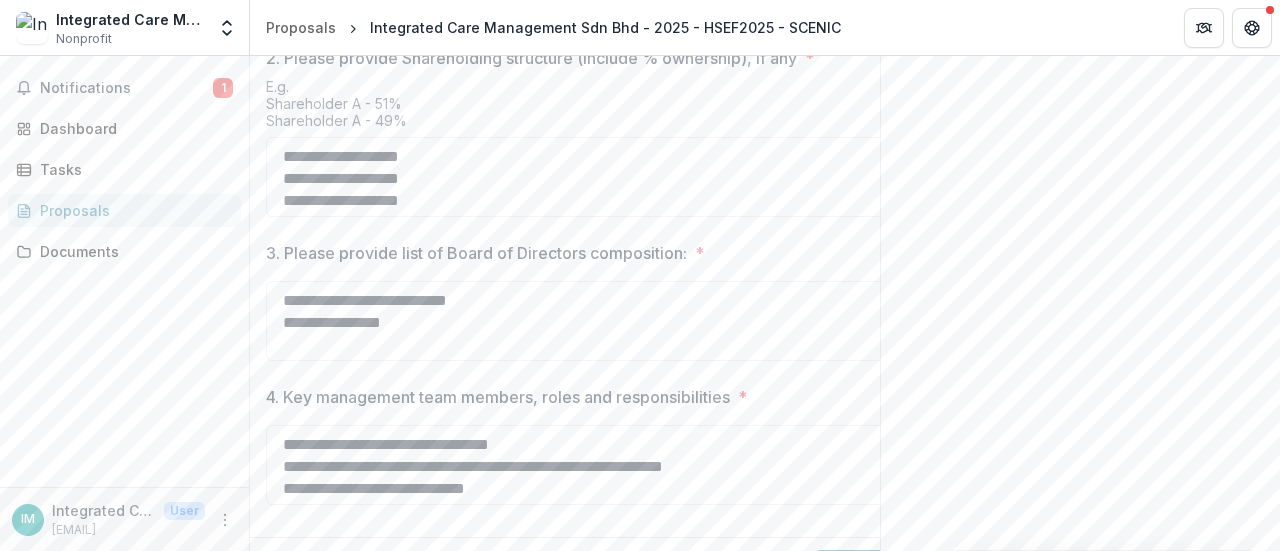 scroll, scrollTop: 1152, scrollLeft: 0, axis: vertical 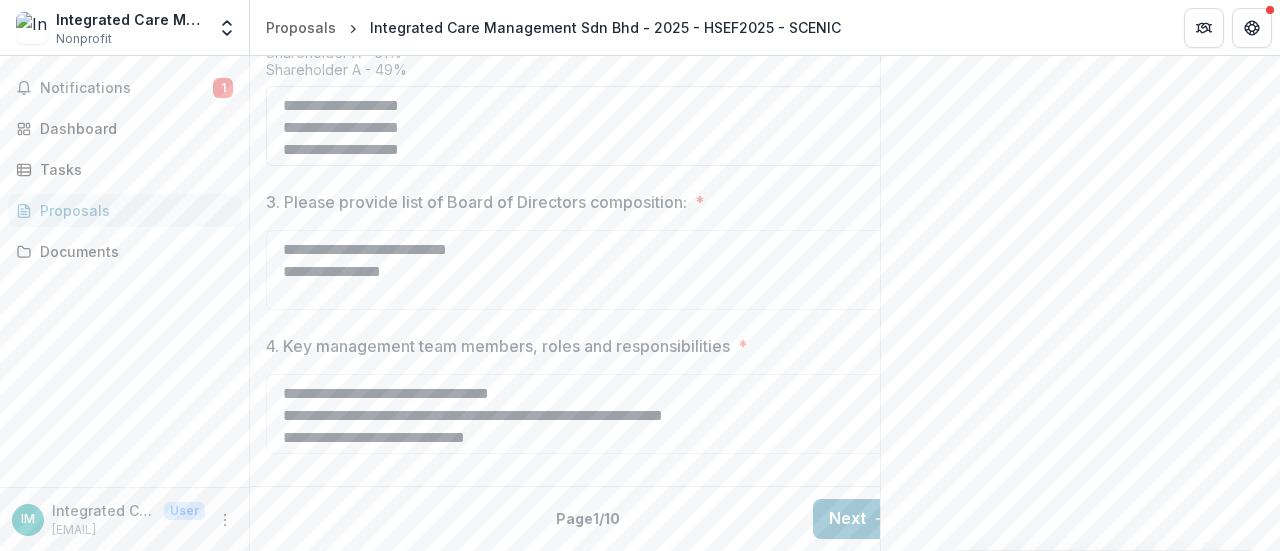 click on "**********" at bounding box center (586, 126) 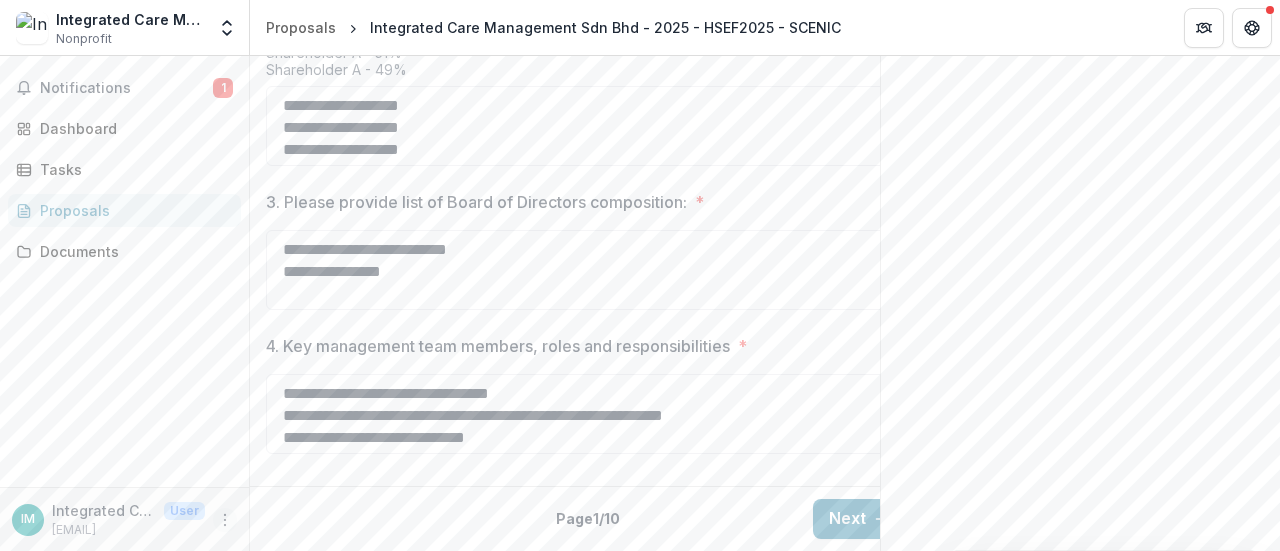 click 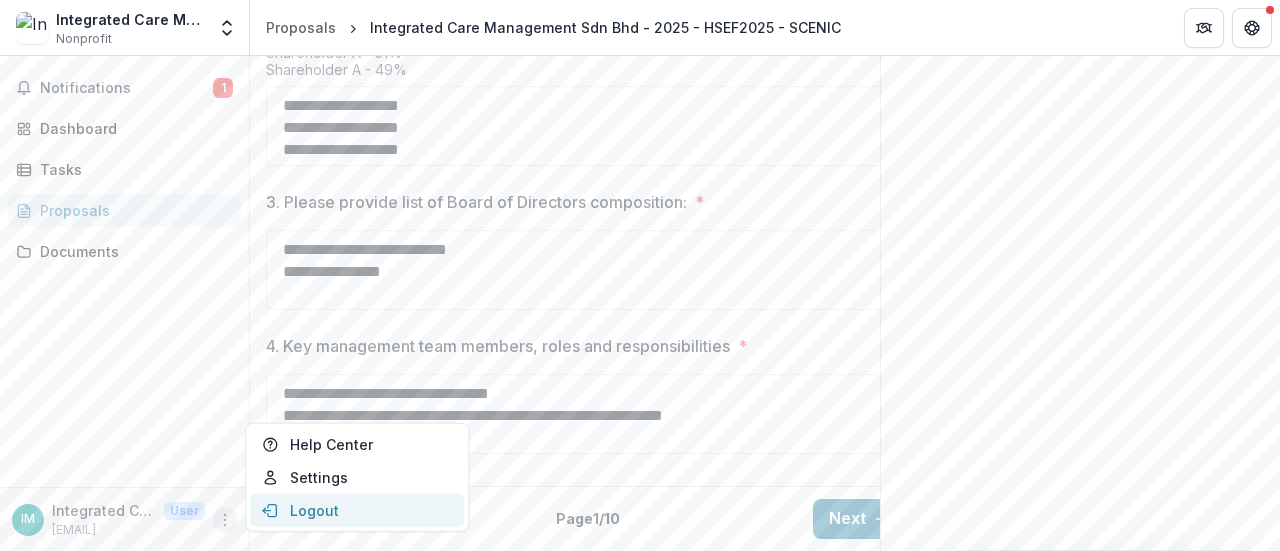 click on "Logout" at bounding box center [357, 510] 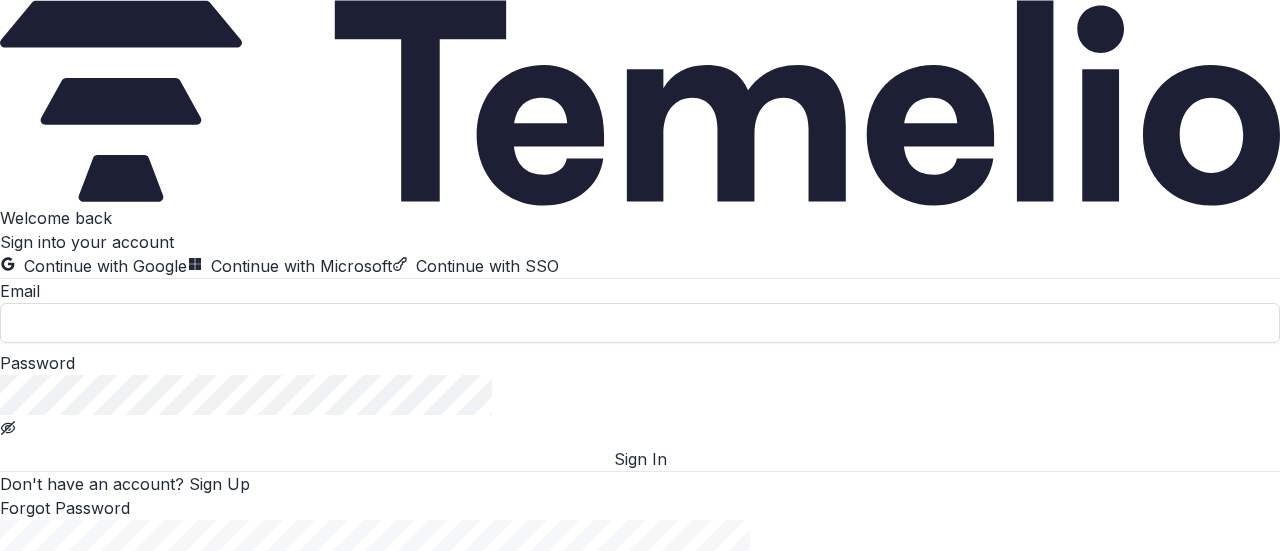 click at bounding box center [640, 407] 